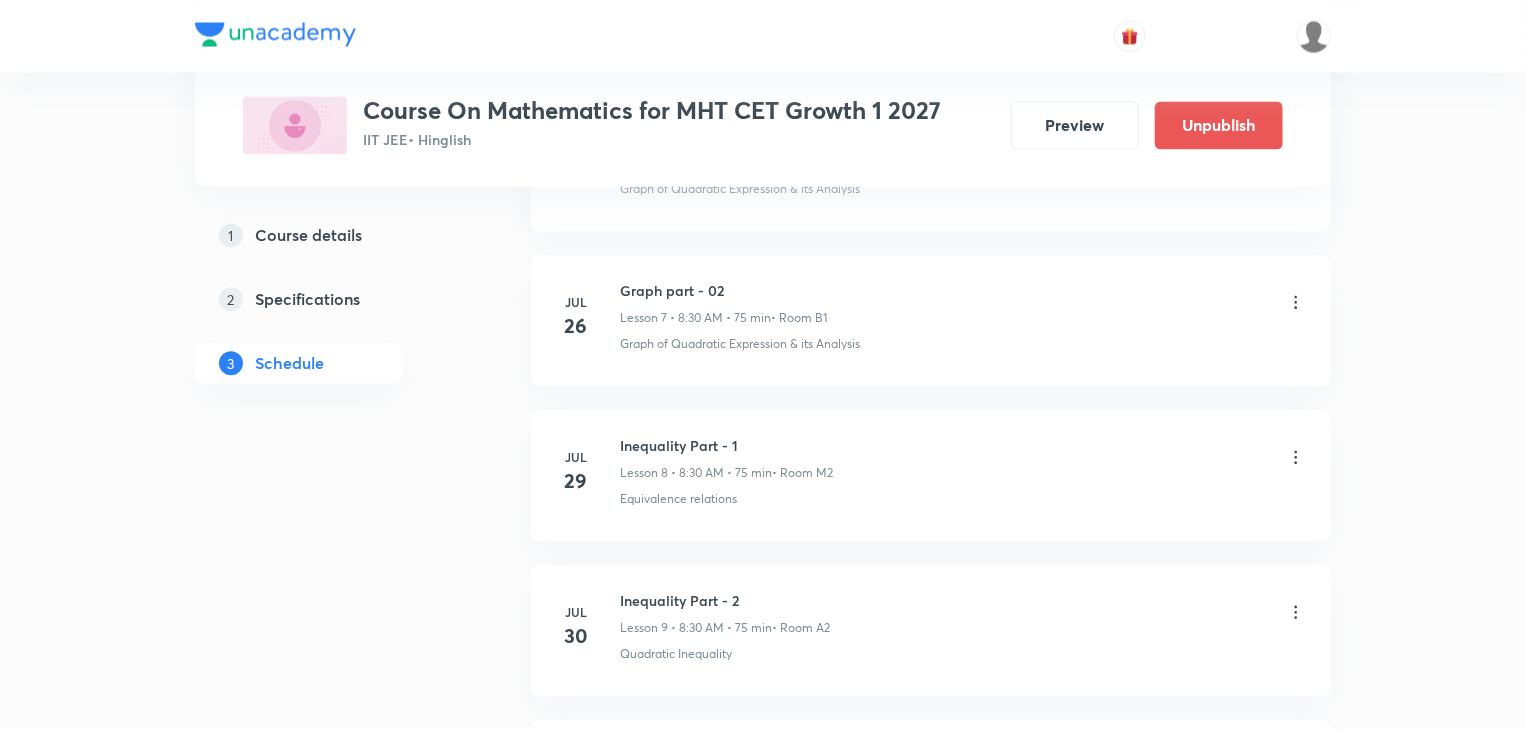 scroll, scrollTop: 2114, scrollLeft: 0, axis: vertical 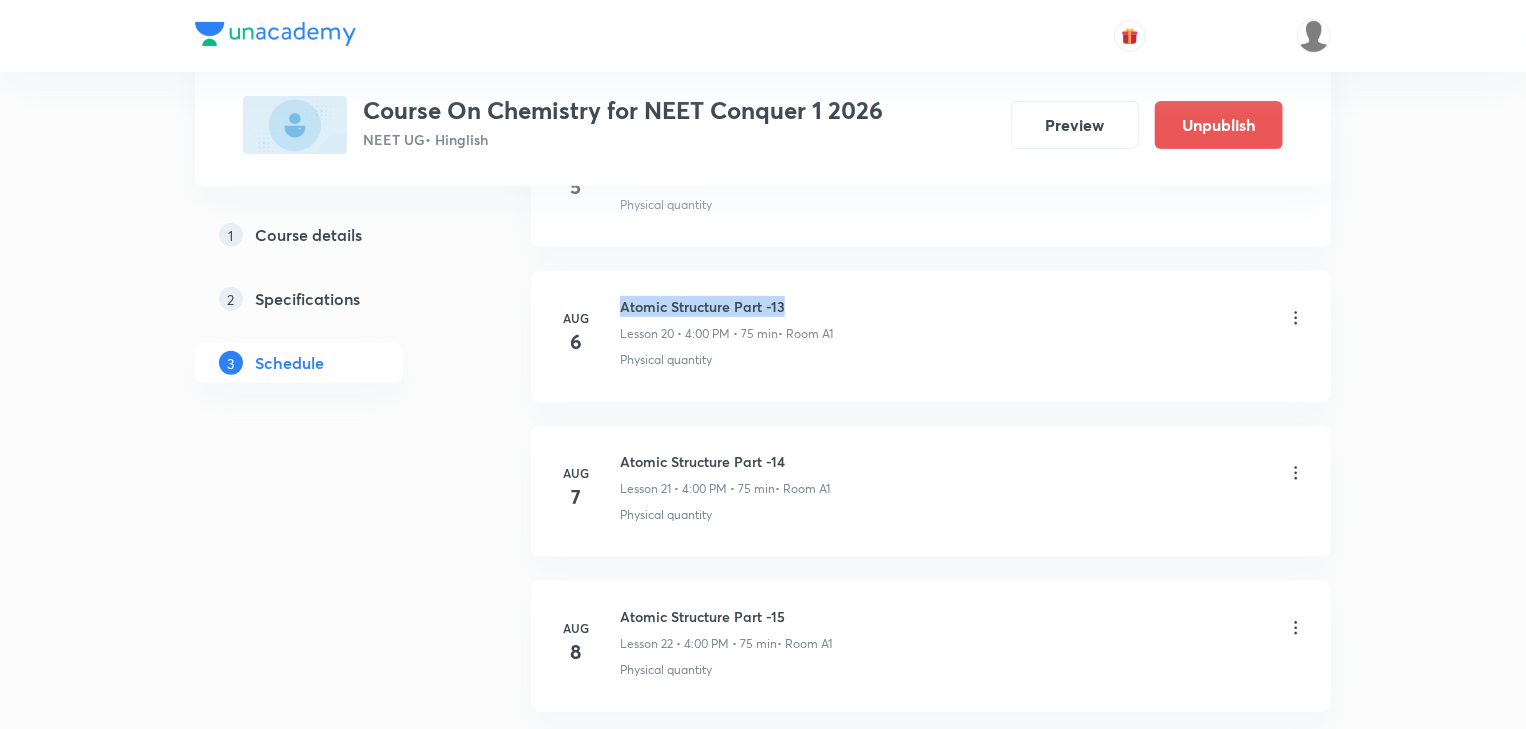 drag, startPoint x: 621, startPoint y: 297, endPoint x: 820, endPoint y: 286, distance: 199.30379 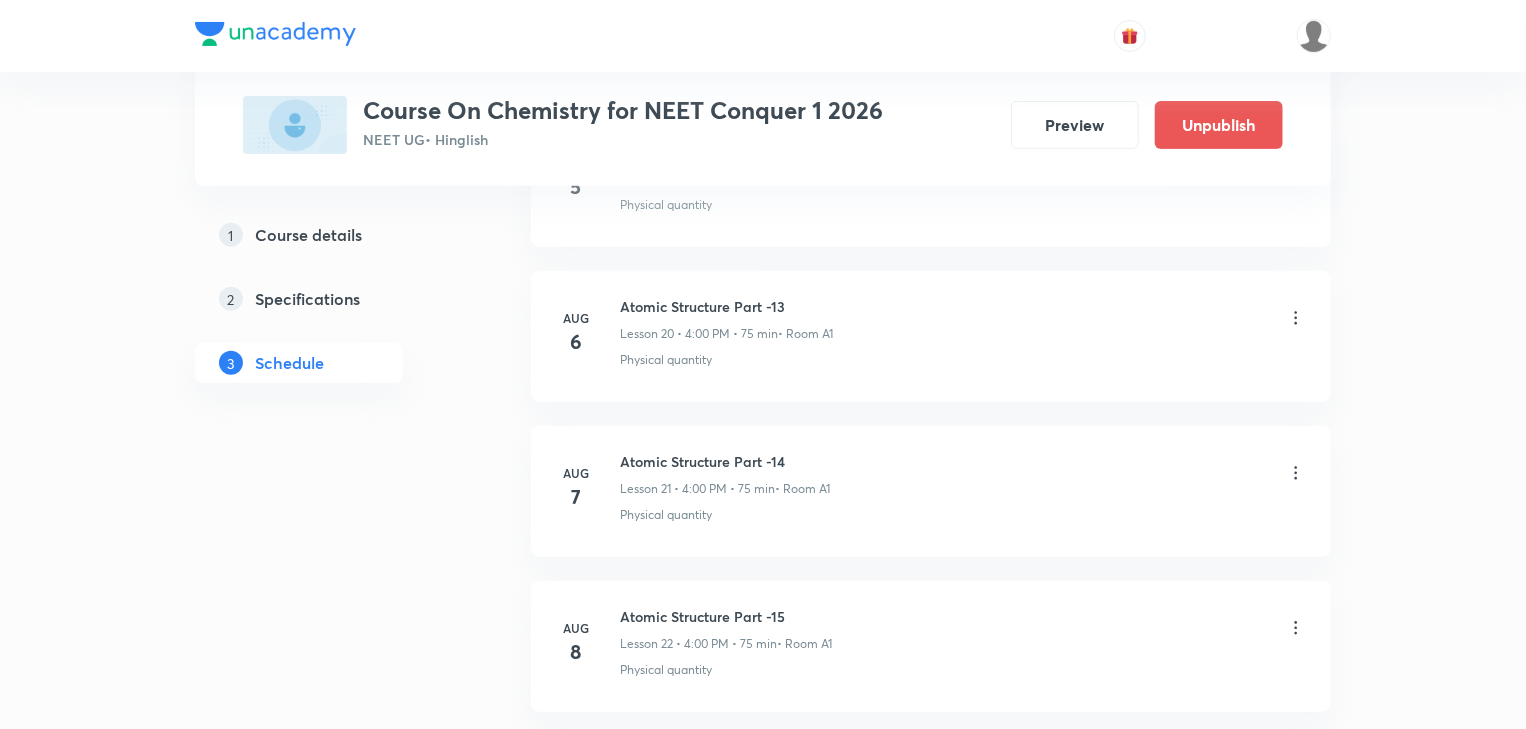 click 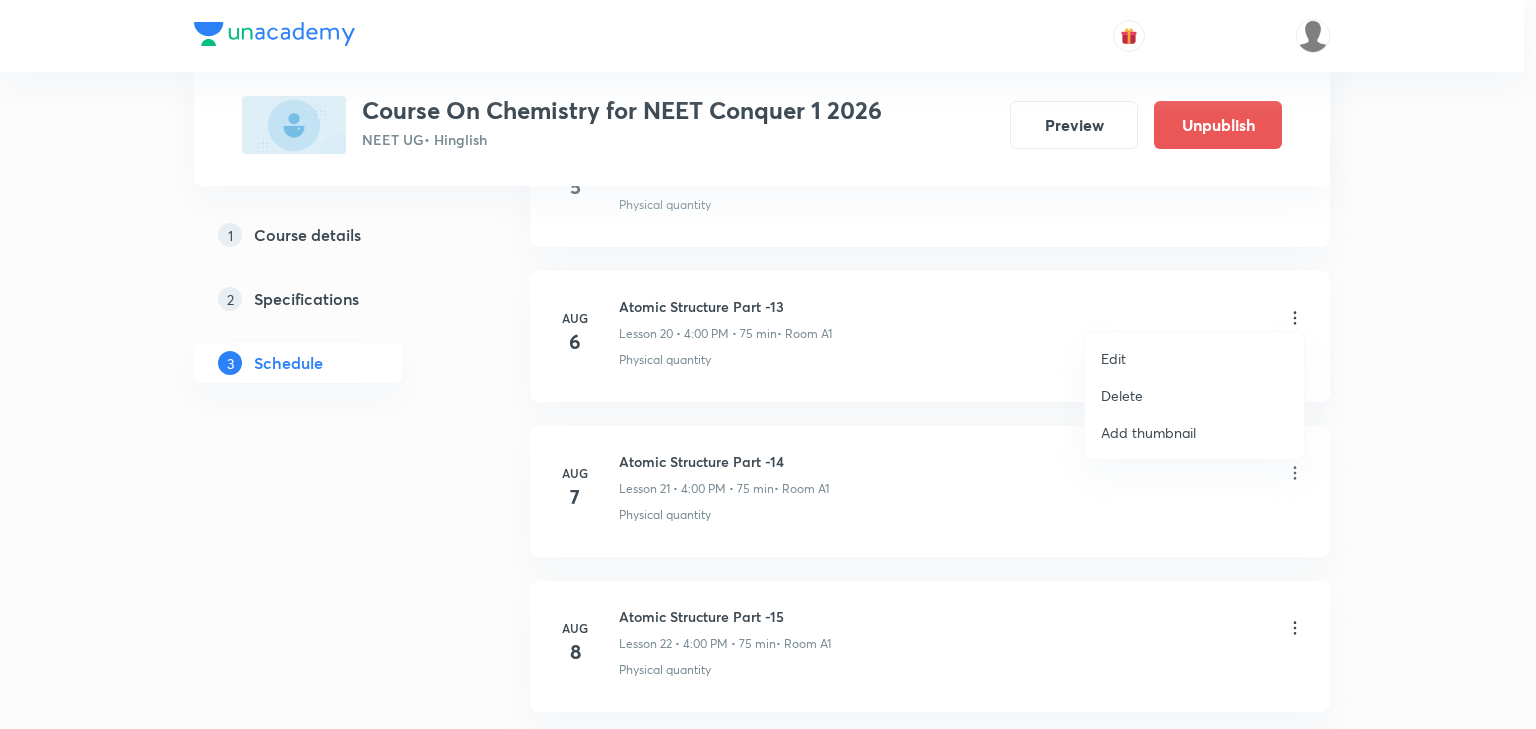 click on "Delete" at bounding box center (1122, 395) 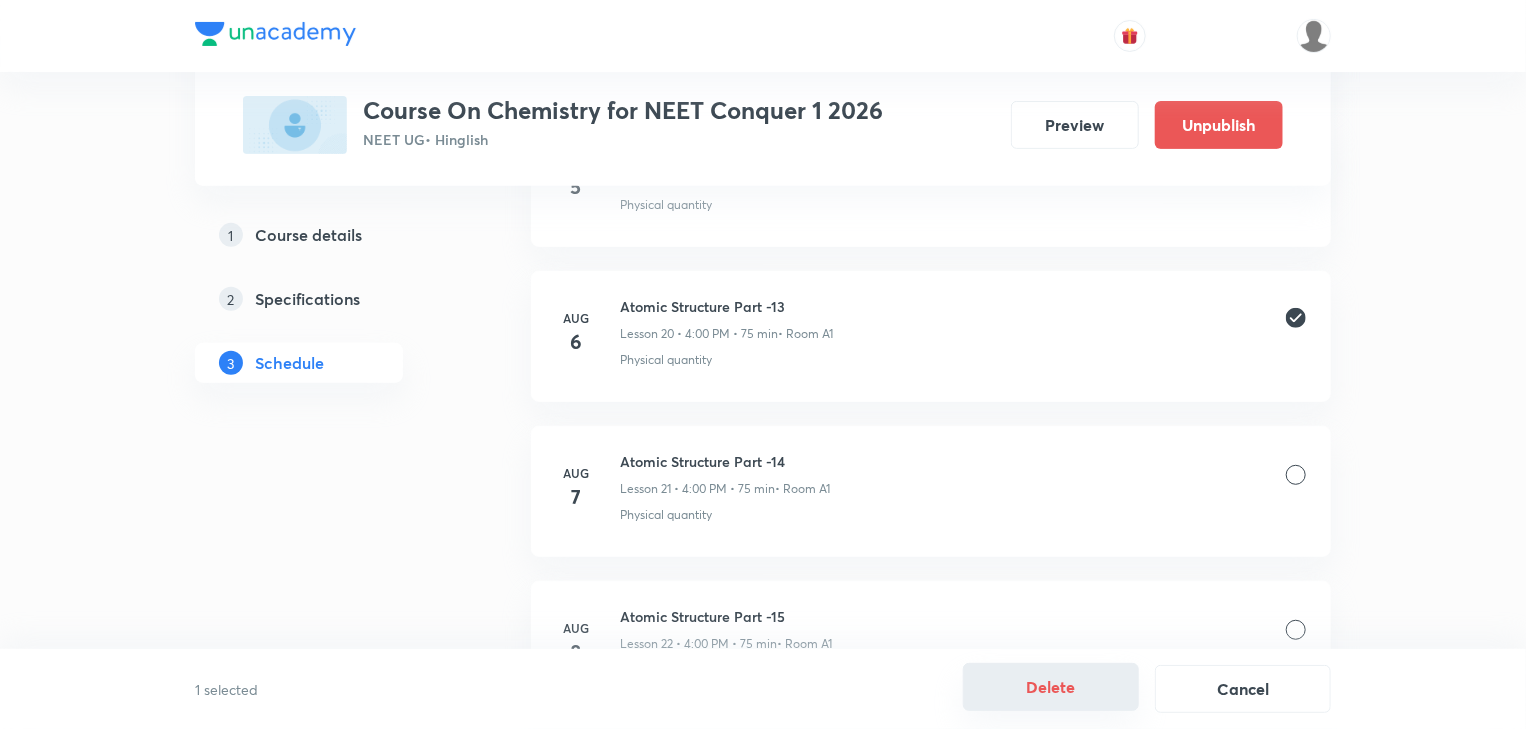 click on "Delete" at bounding box center (1051, 687) 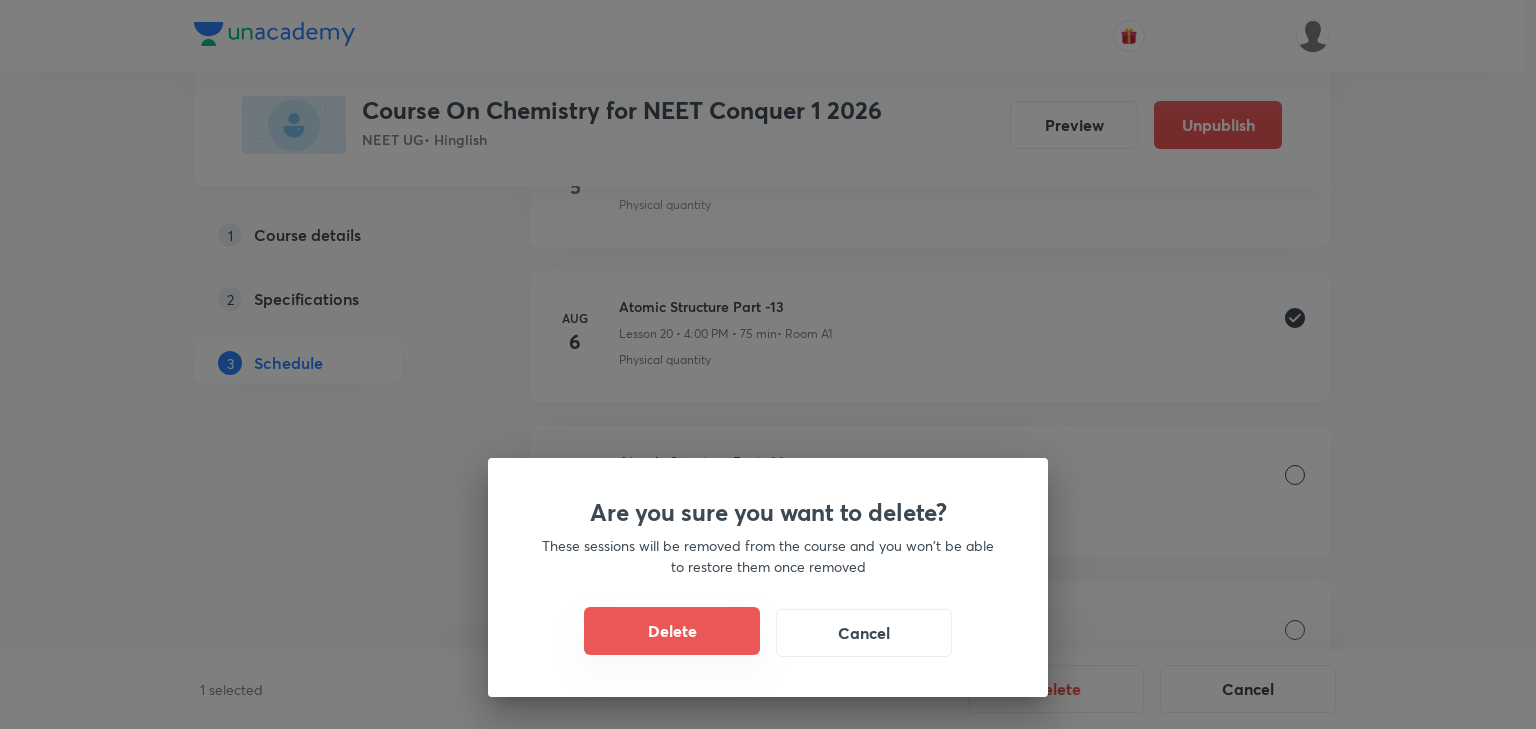 click on "Delete" at bounding box center (672, 631) 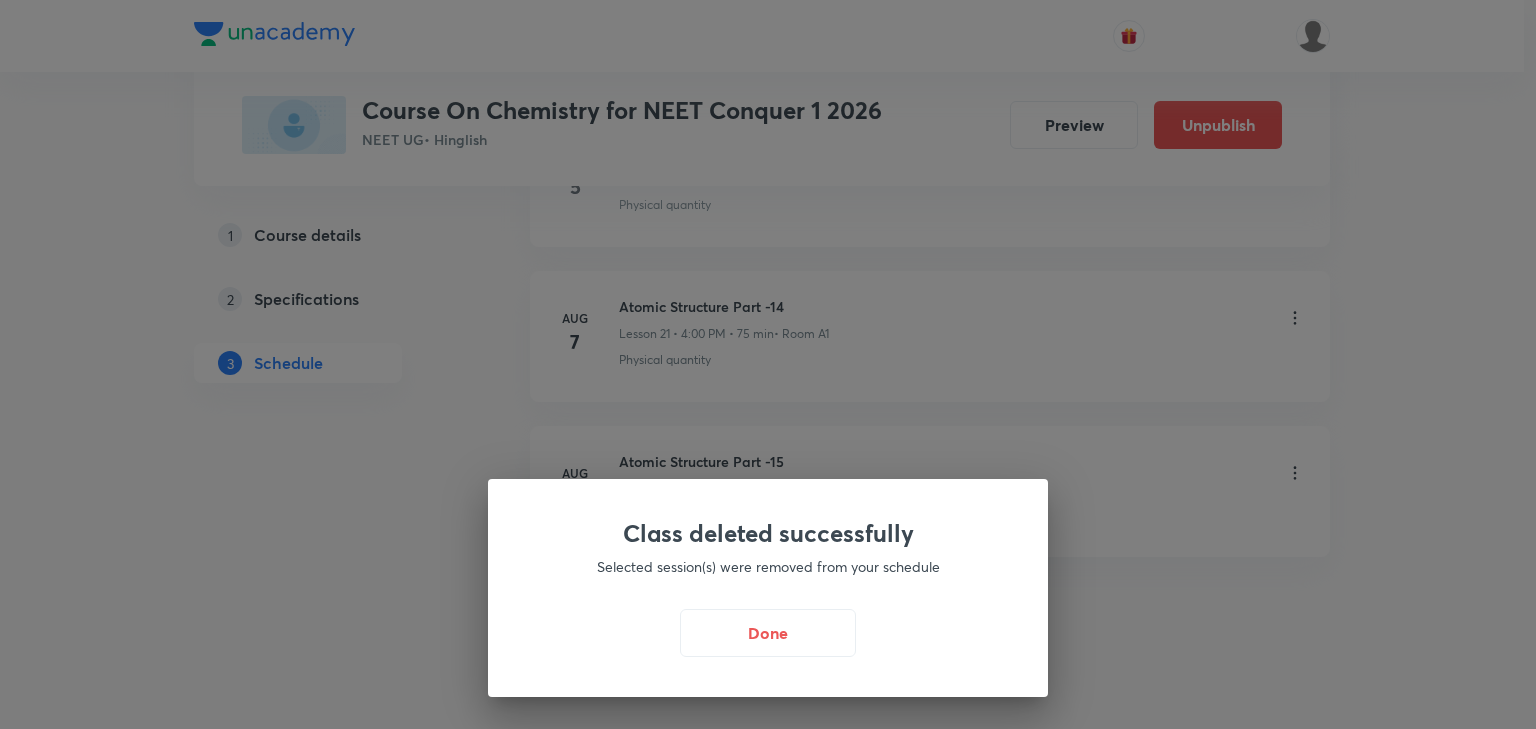 click on "Class deleted successfully Selected session(s) were removed from your schedule Done" at bounding box center (768, 364) 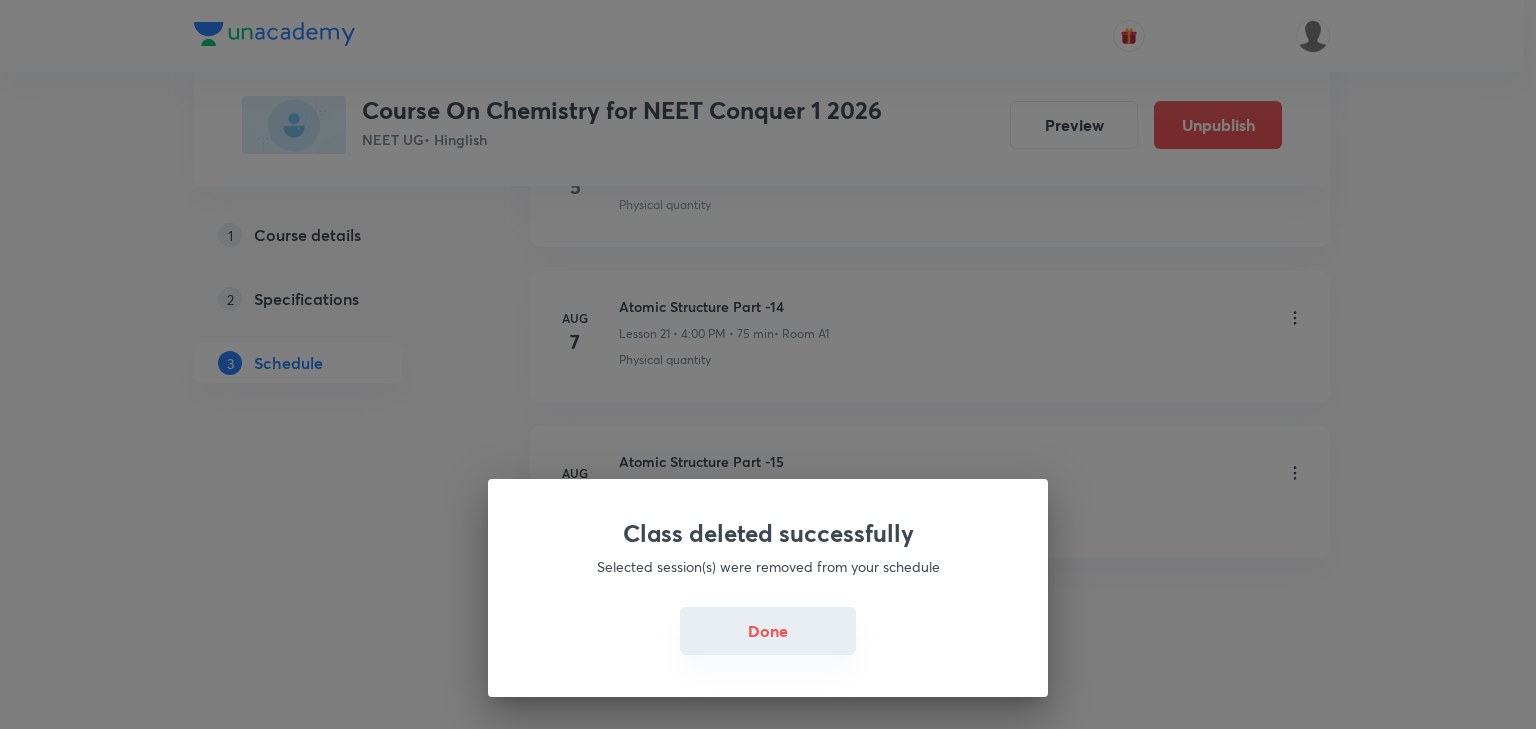 click on "Done" at bounding box center (768, 631) 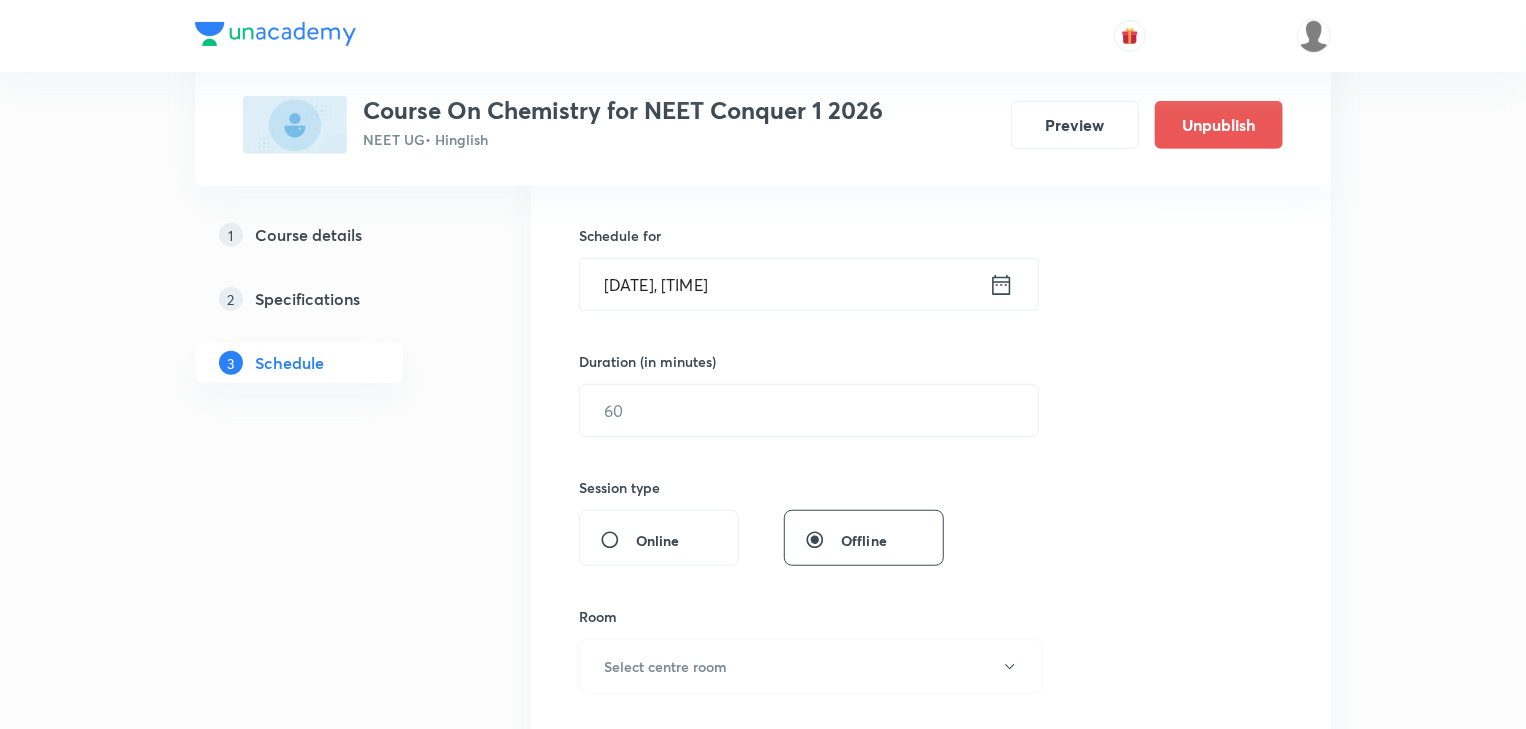 scroll, scrollTop: 0, scrollLeft: 0, axis: both 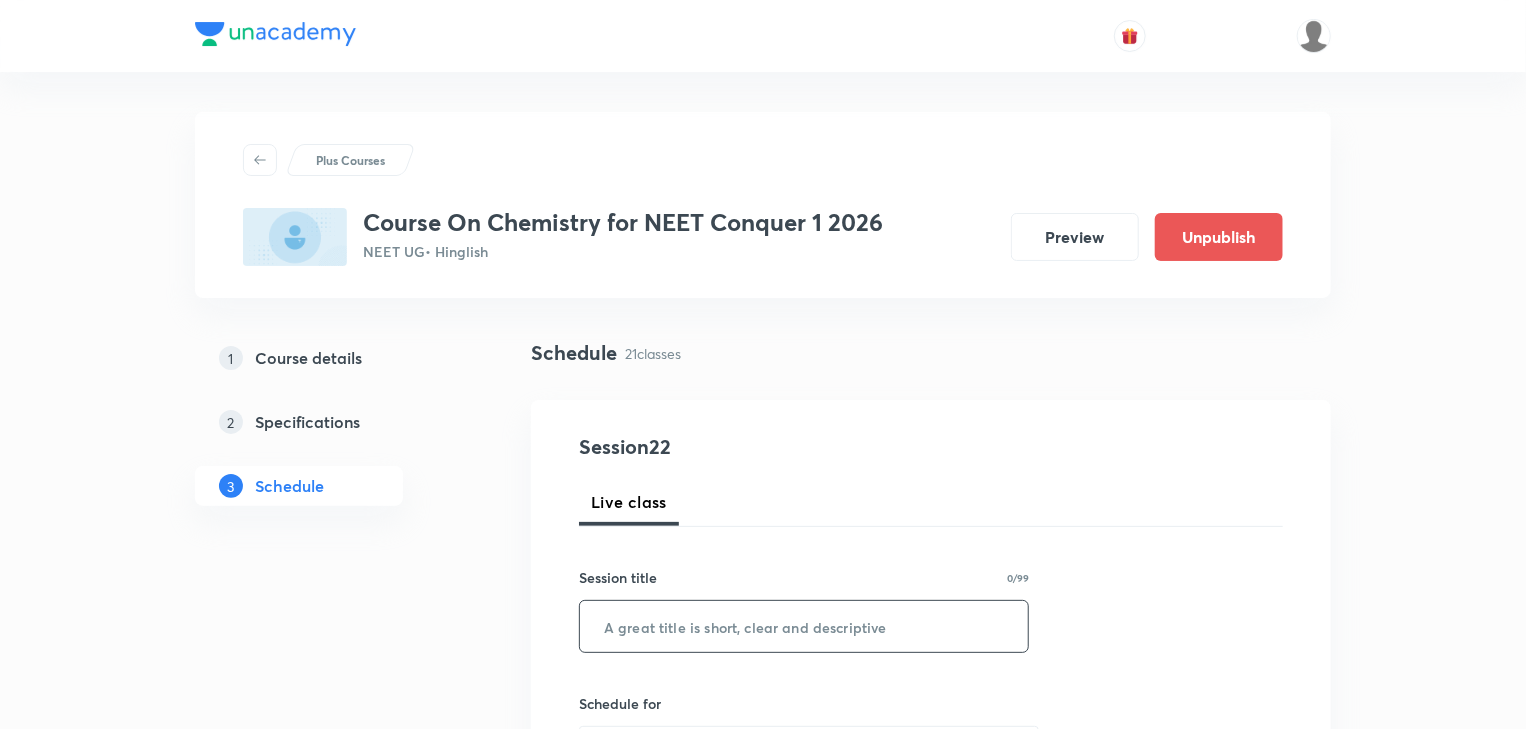 click at bounding box center [804, 626] 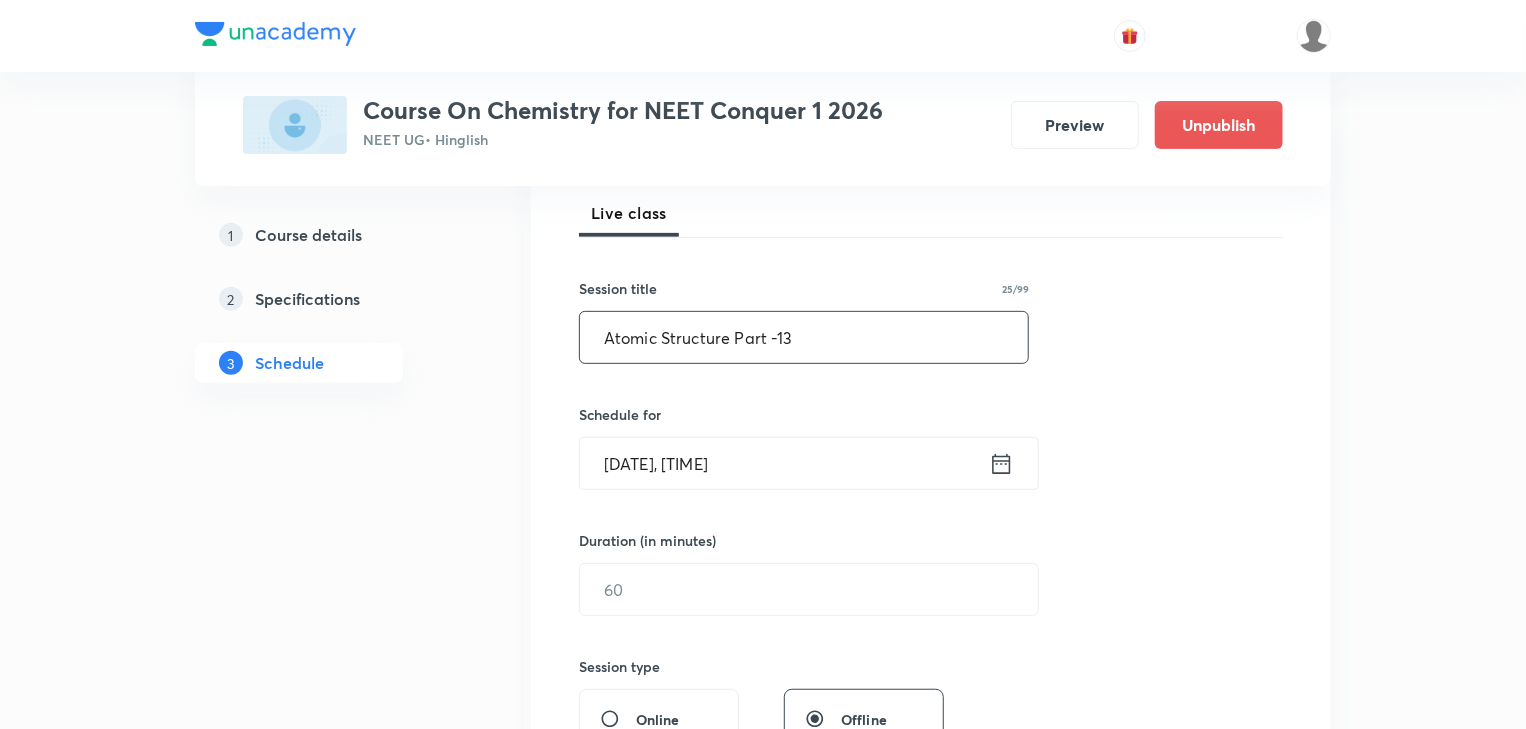 scroll, scrollTop: 320, scrollLeft: 0, axis: vertical 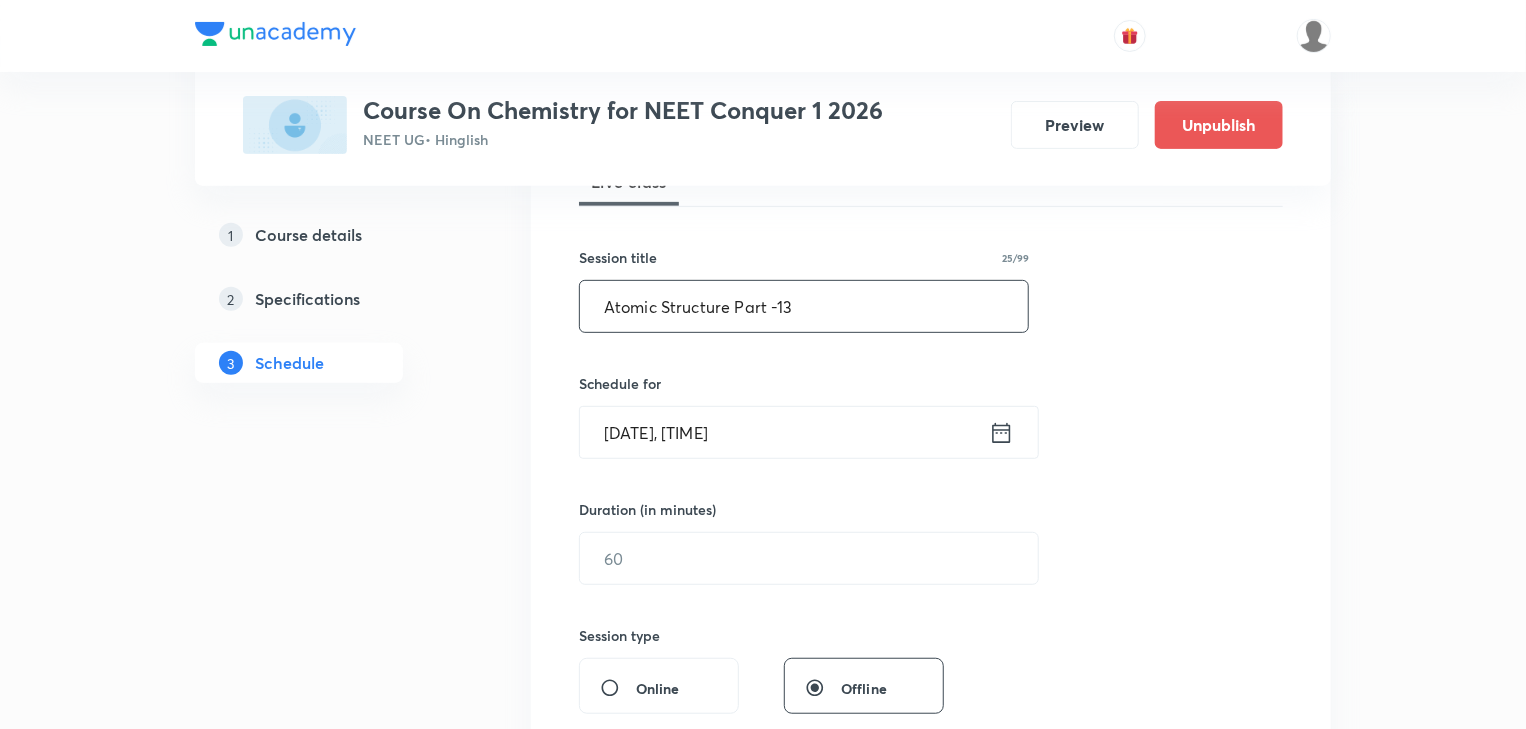 type on "Atomic Structure Part -13" 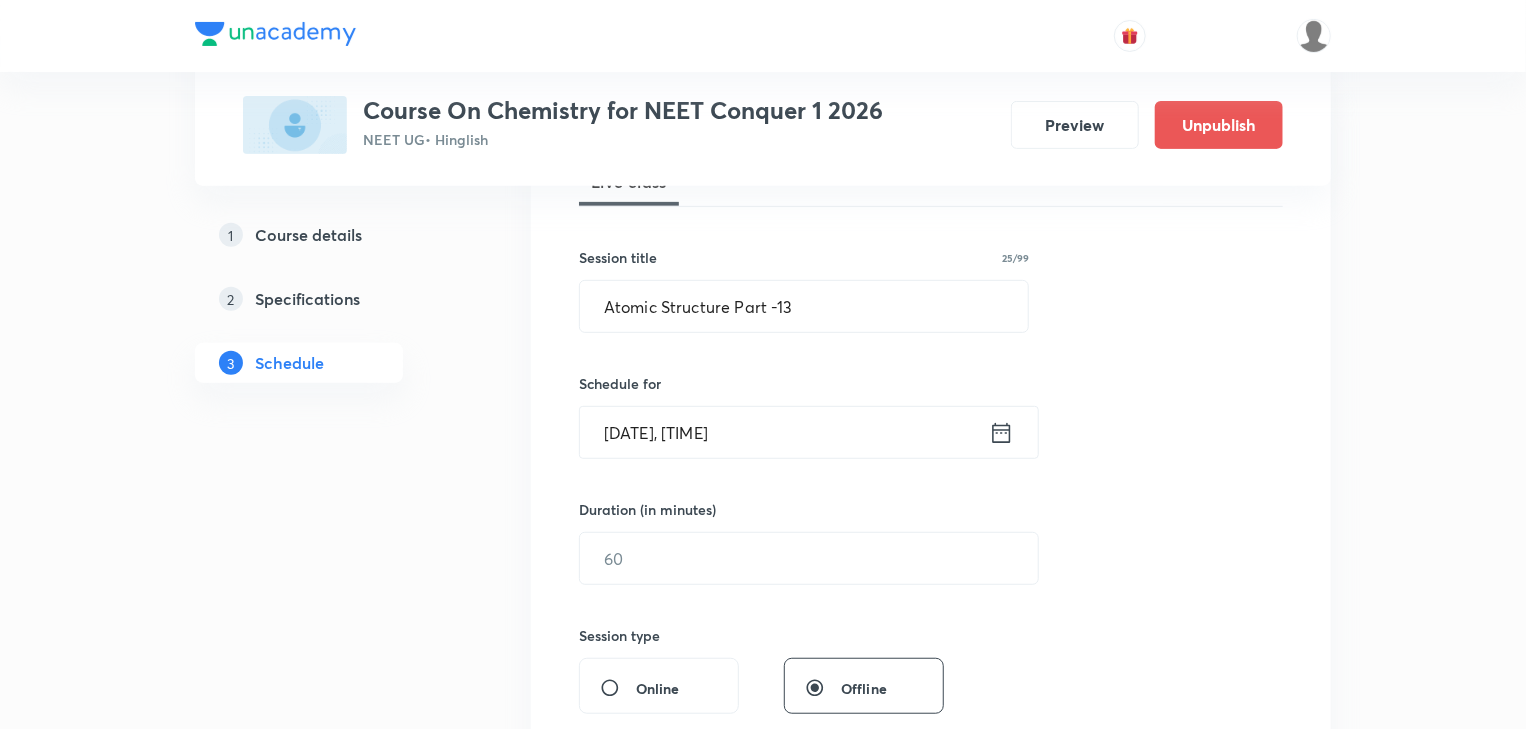 click 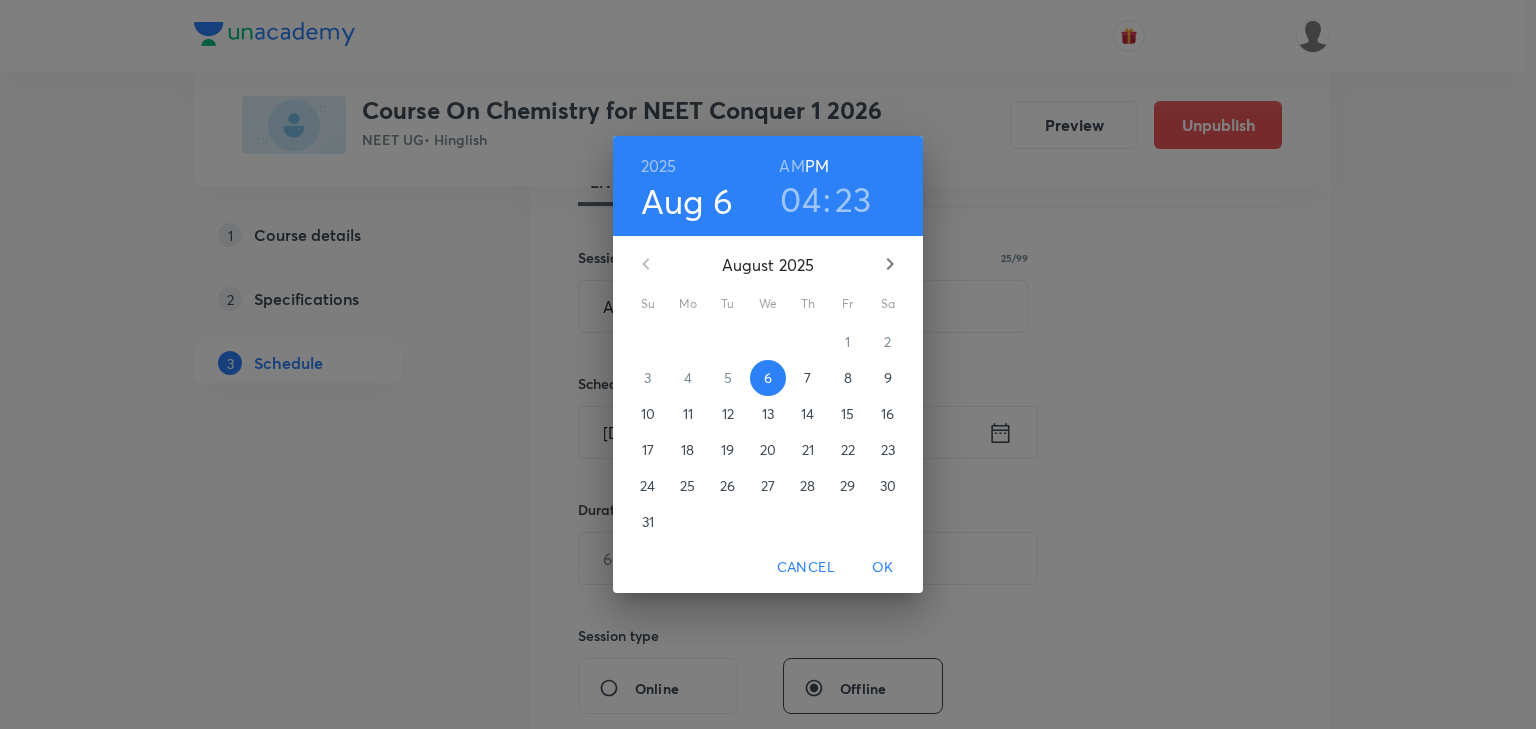 click on "04" at bounding box center (800, 199) 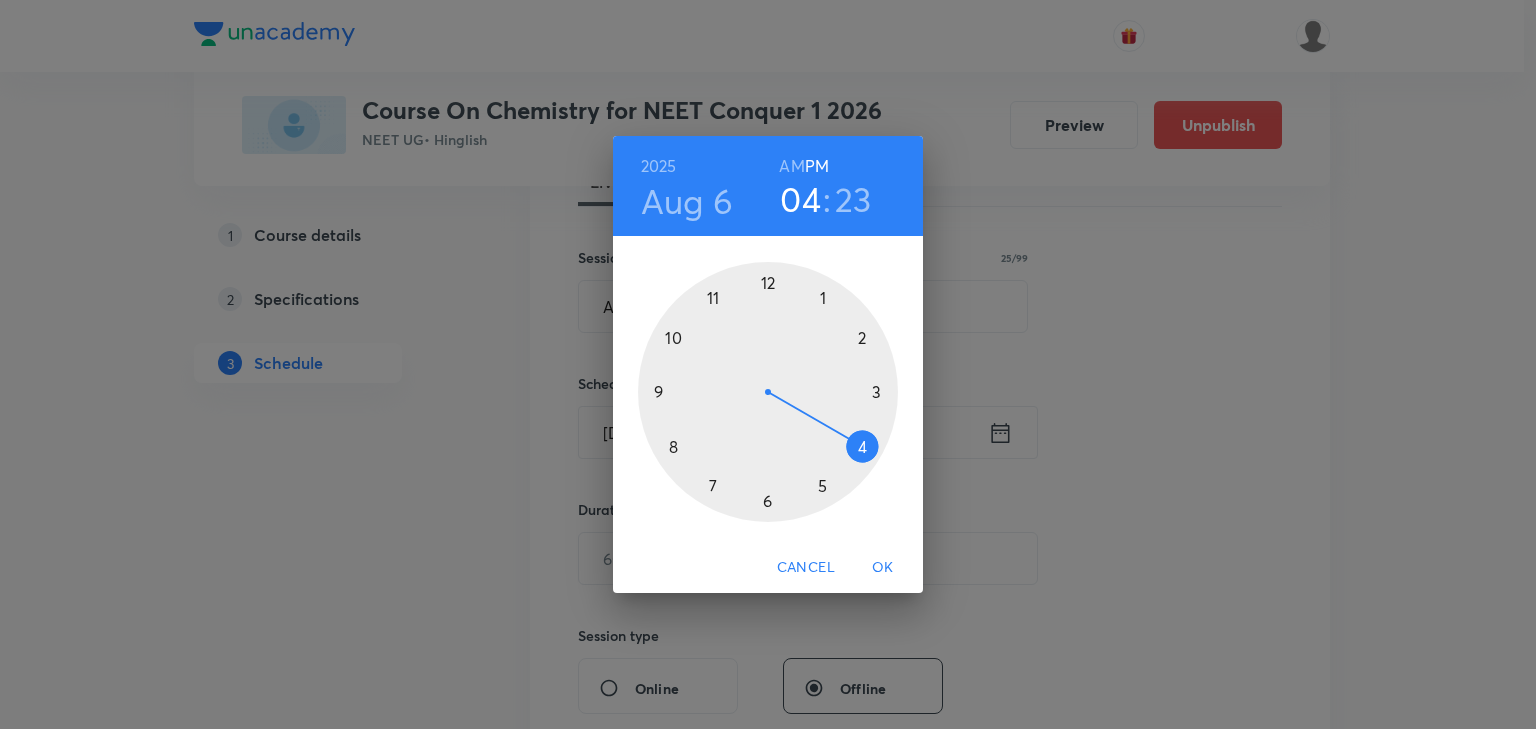 click on "23" at bounding box center [853, 199] 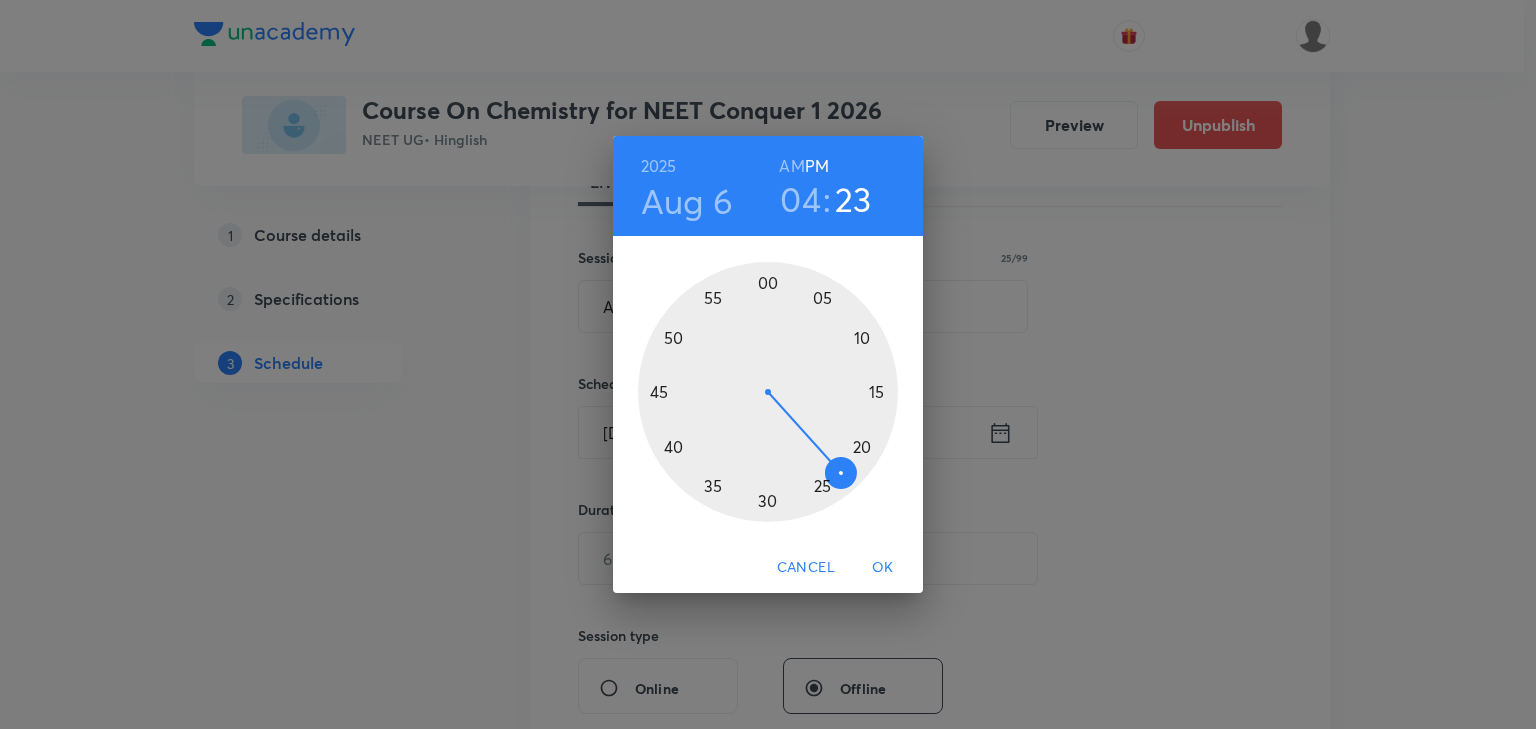 click at bounding box center (768, 392) 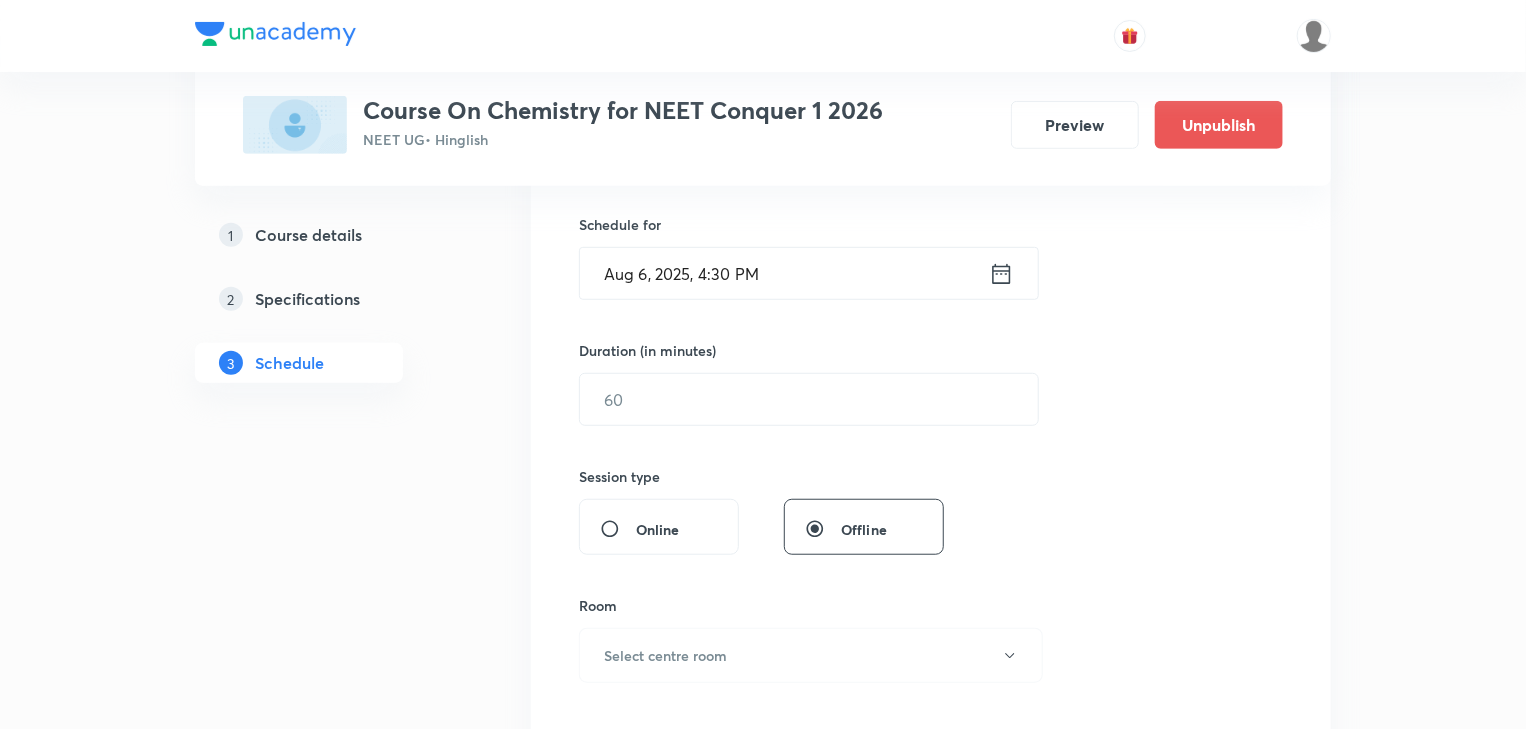 scroll, scrollTop: 480, scrollLeft: 0, axis: vertical 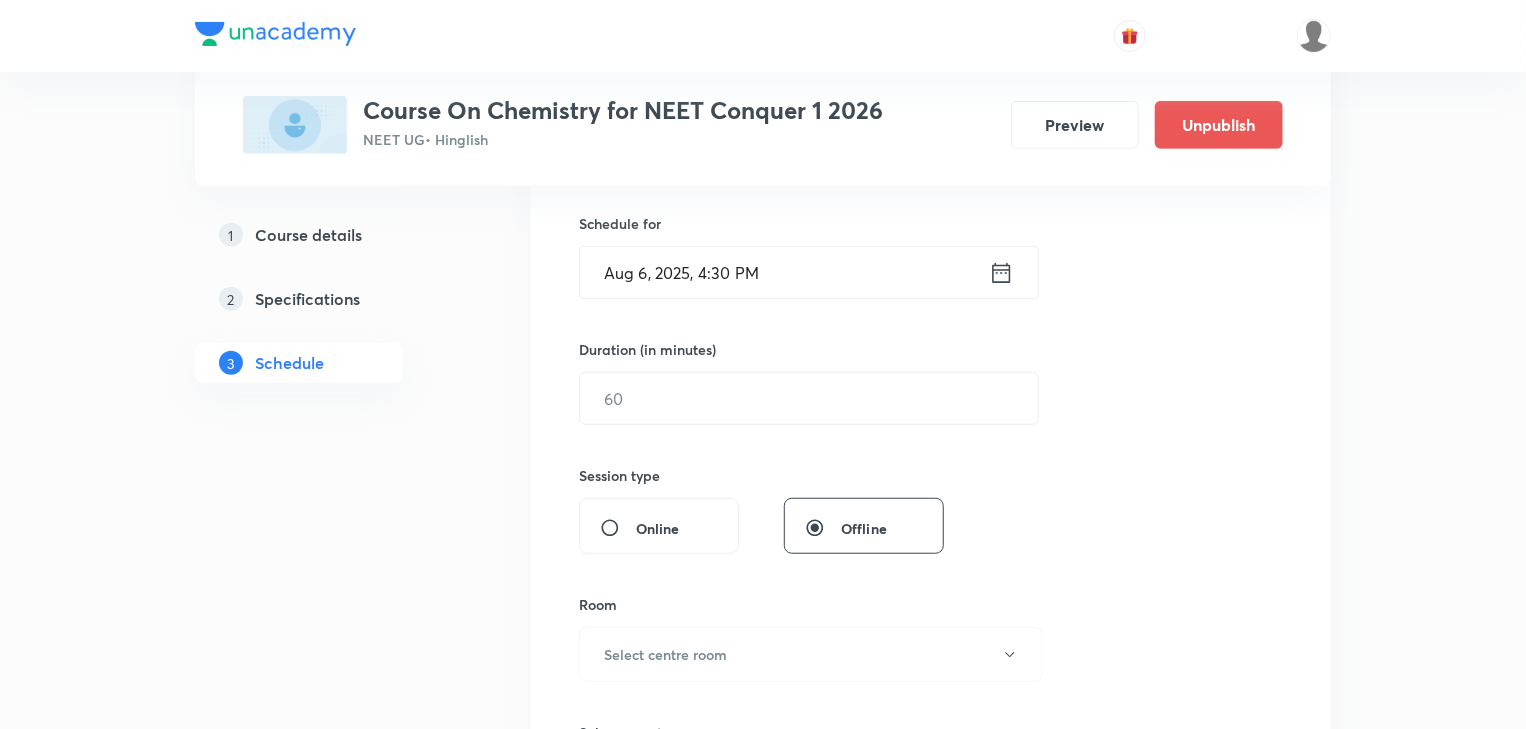 click on "Session  22 Live class Session title 25/99 Atomic Structure Part -13 ​ Schedule for Aug 6, 2025, 4:30 PM ​ Duration (in minutes) ​   Session type Online Offline Room Select centre room Sub-concepts Select concepts that wil be covered in this session Add Cancel" at bounding box center (931, 421) 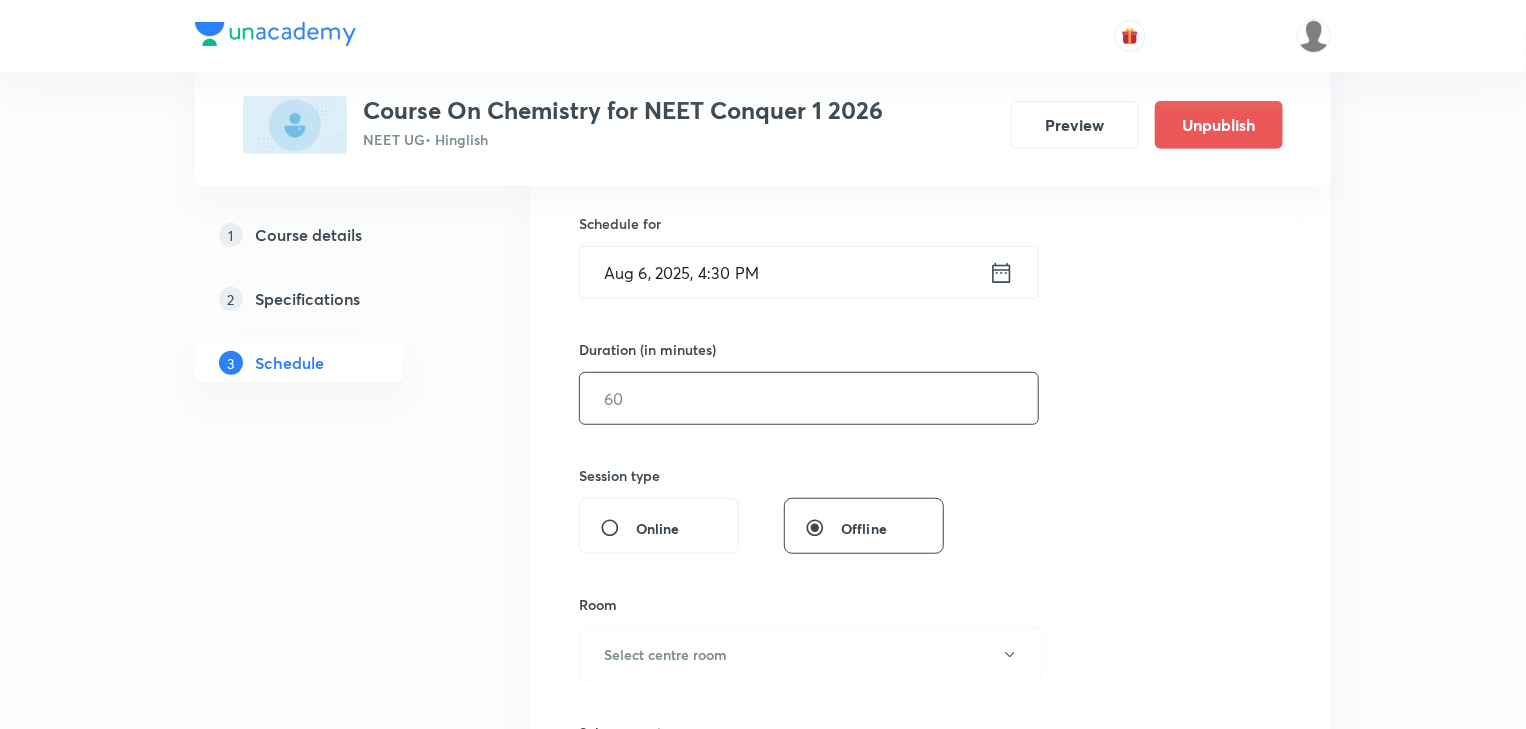 click at bounding box center (809, 398) 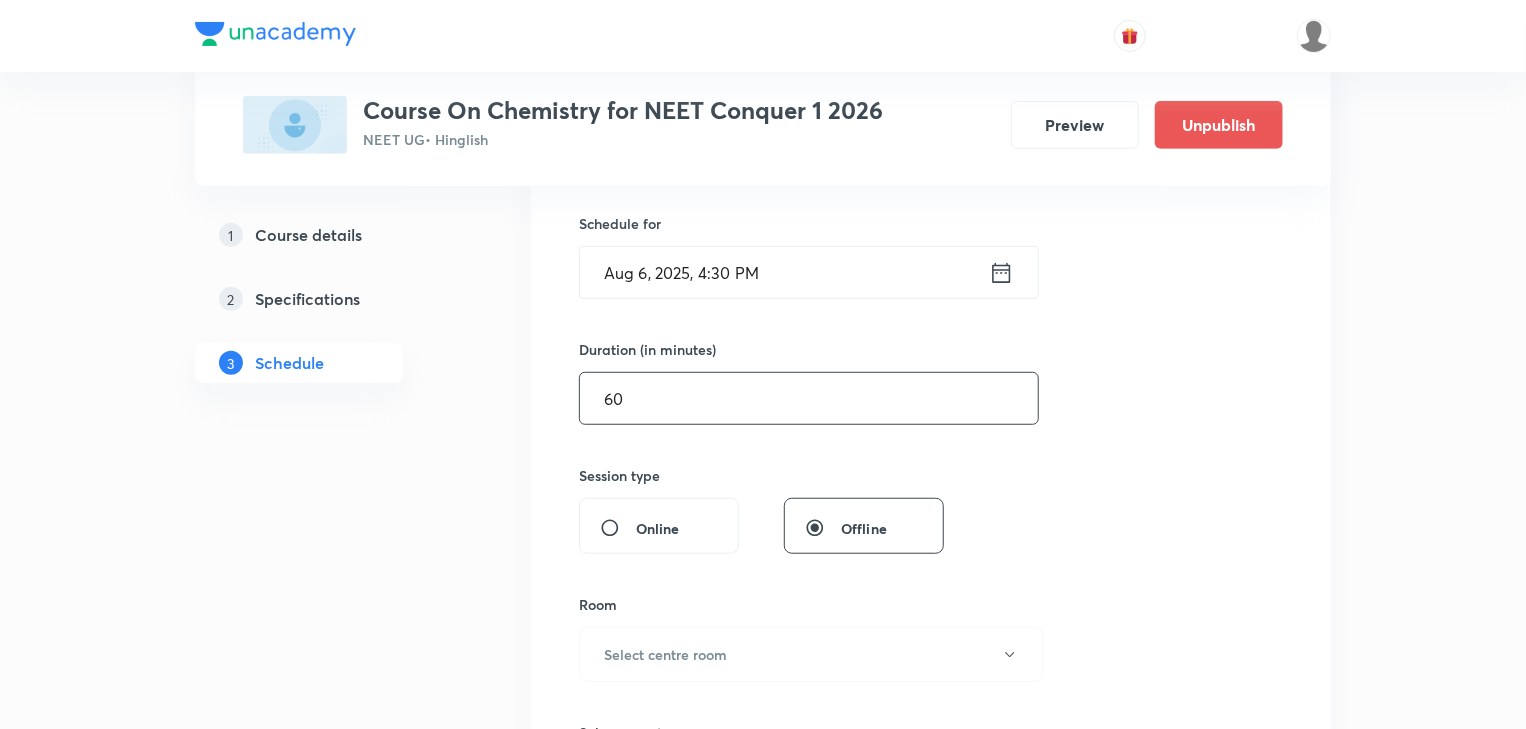 scroll, scrollTop: 640, scrollLeft: 0, axis: vertical 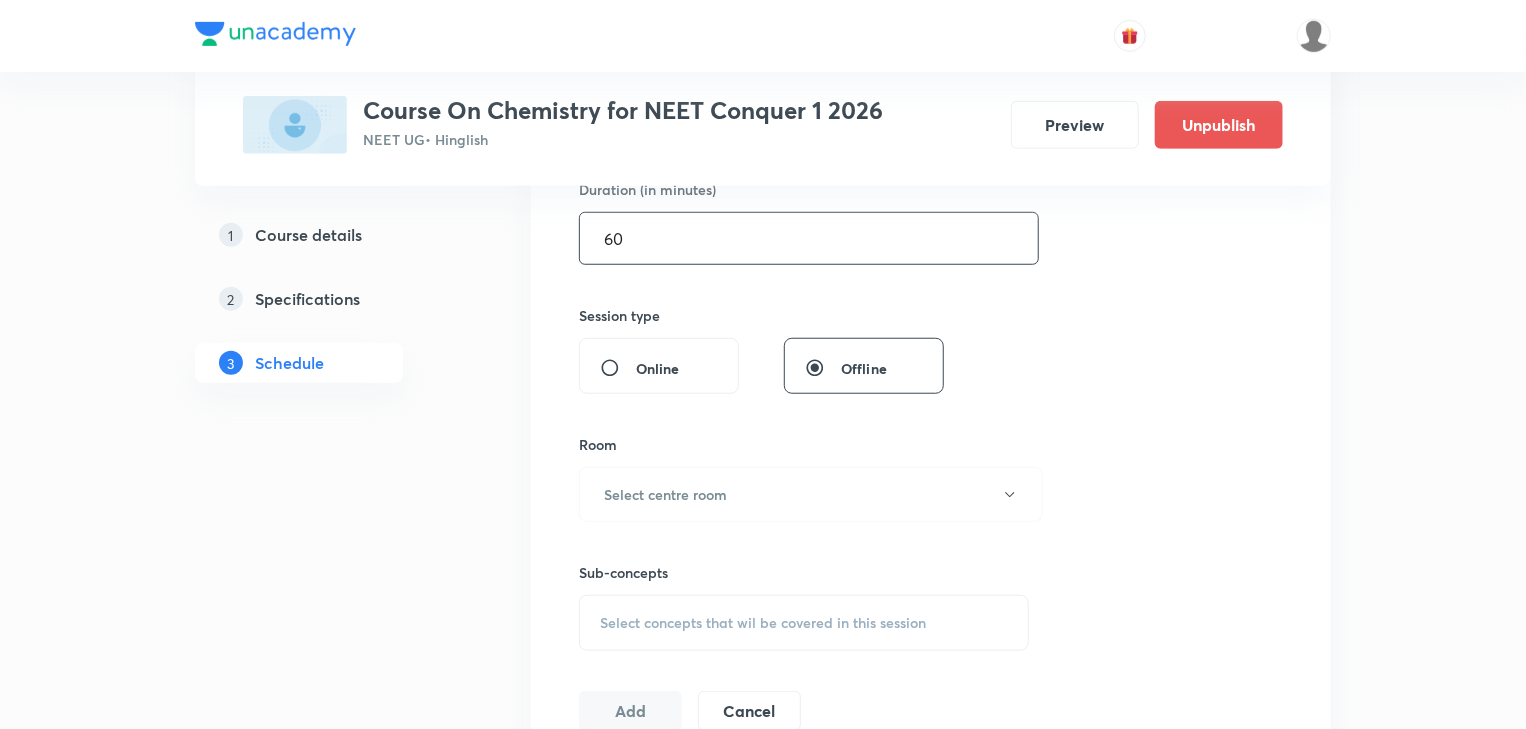 type on "6" 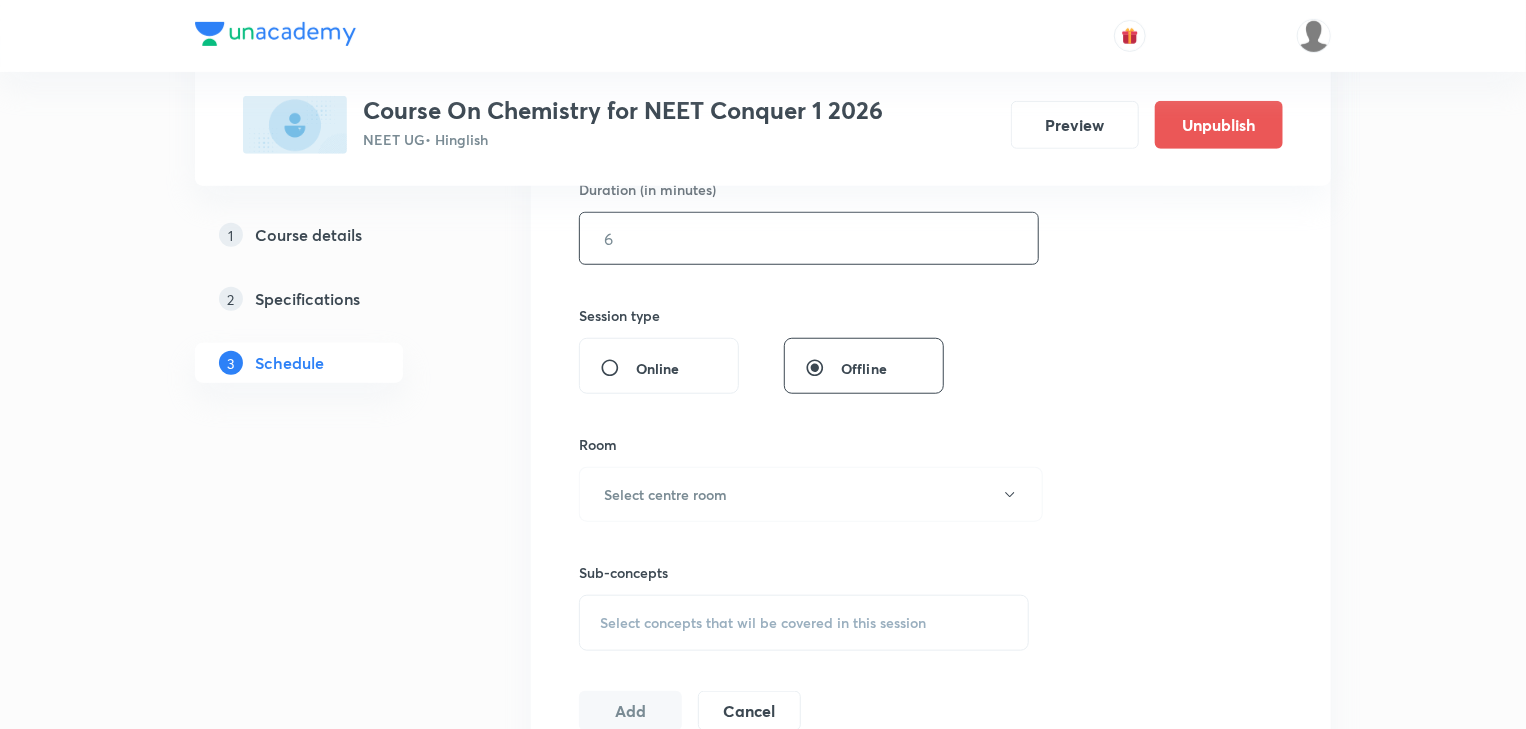 type on "0" 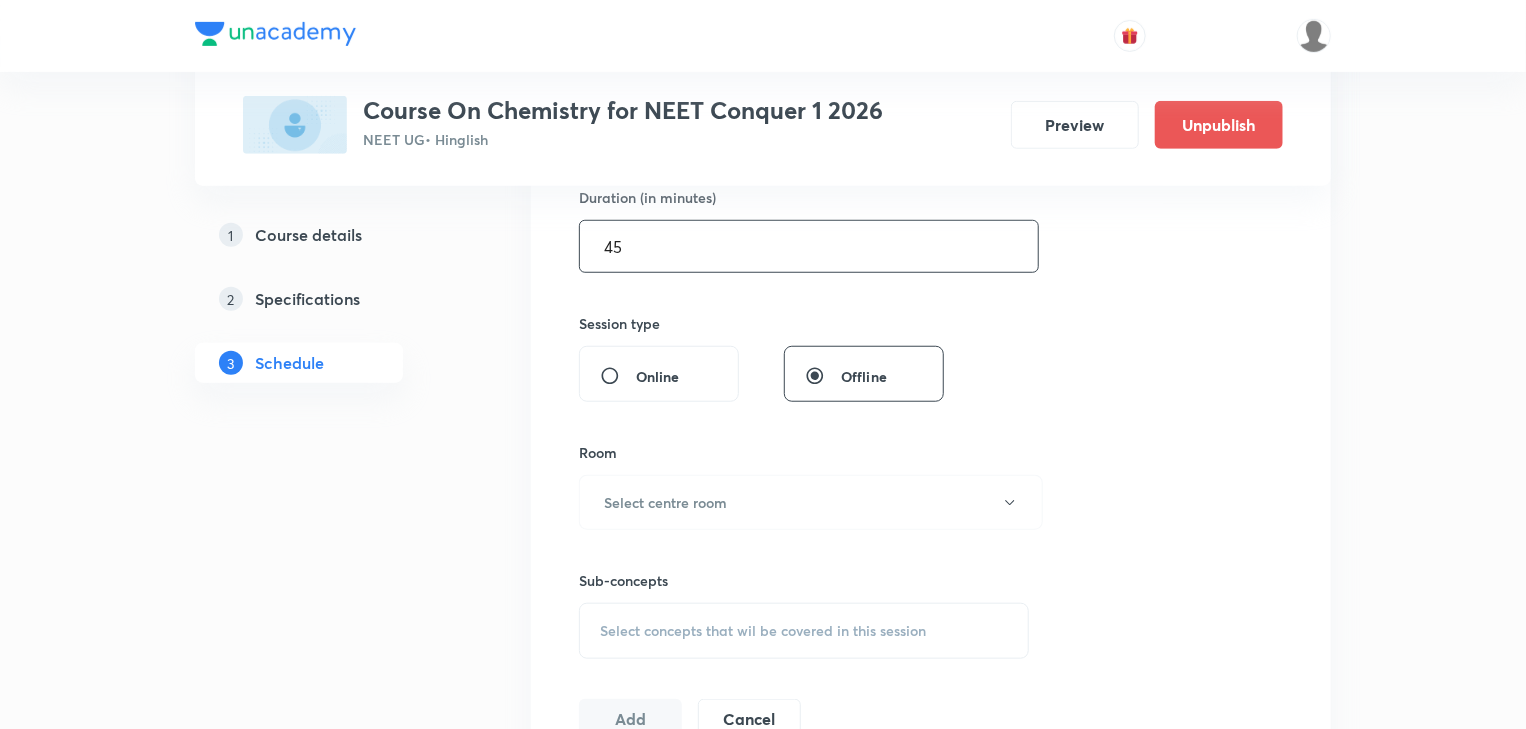 scroll, scrollTop: 640, scrollLeft: 0, axis: vertical 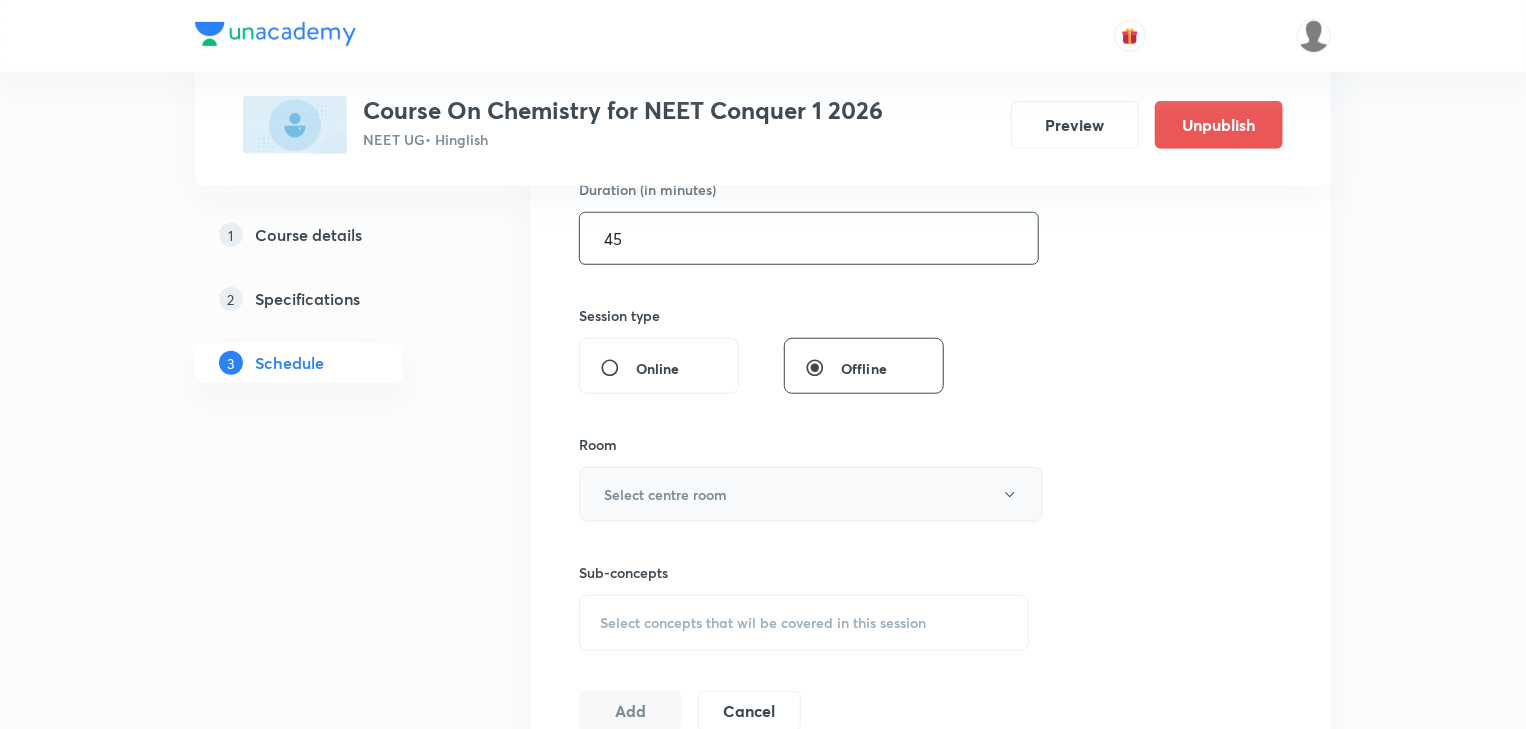 type on "45" 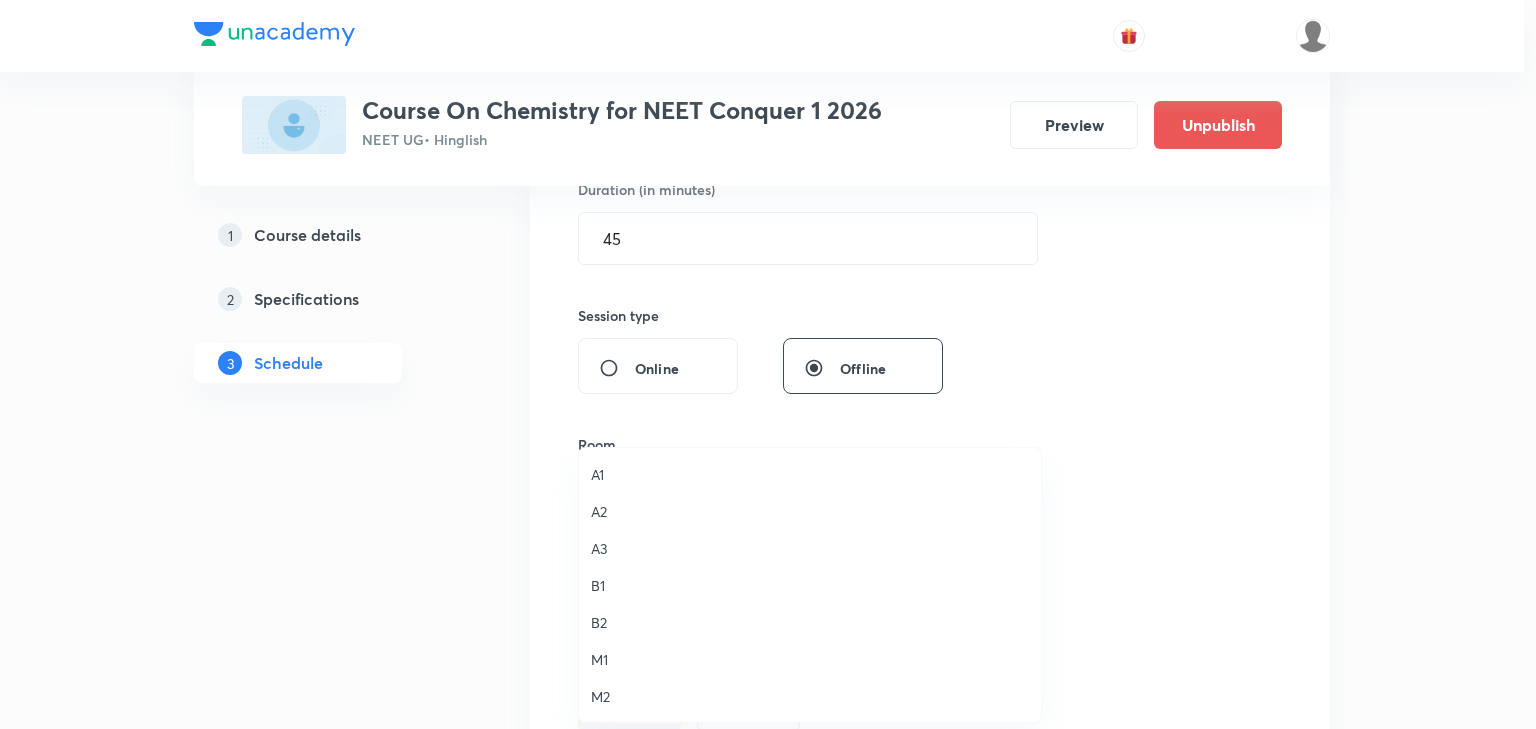 click on "A1" at bounding box center [810, 474] 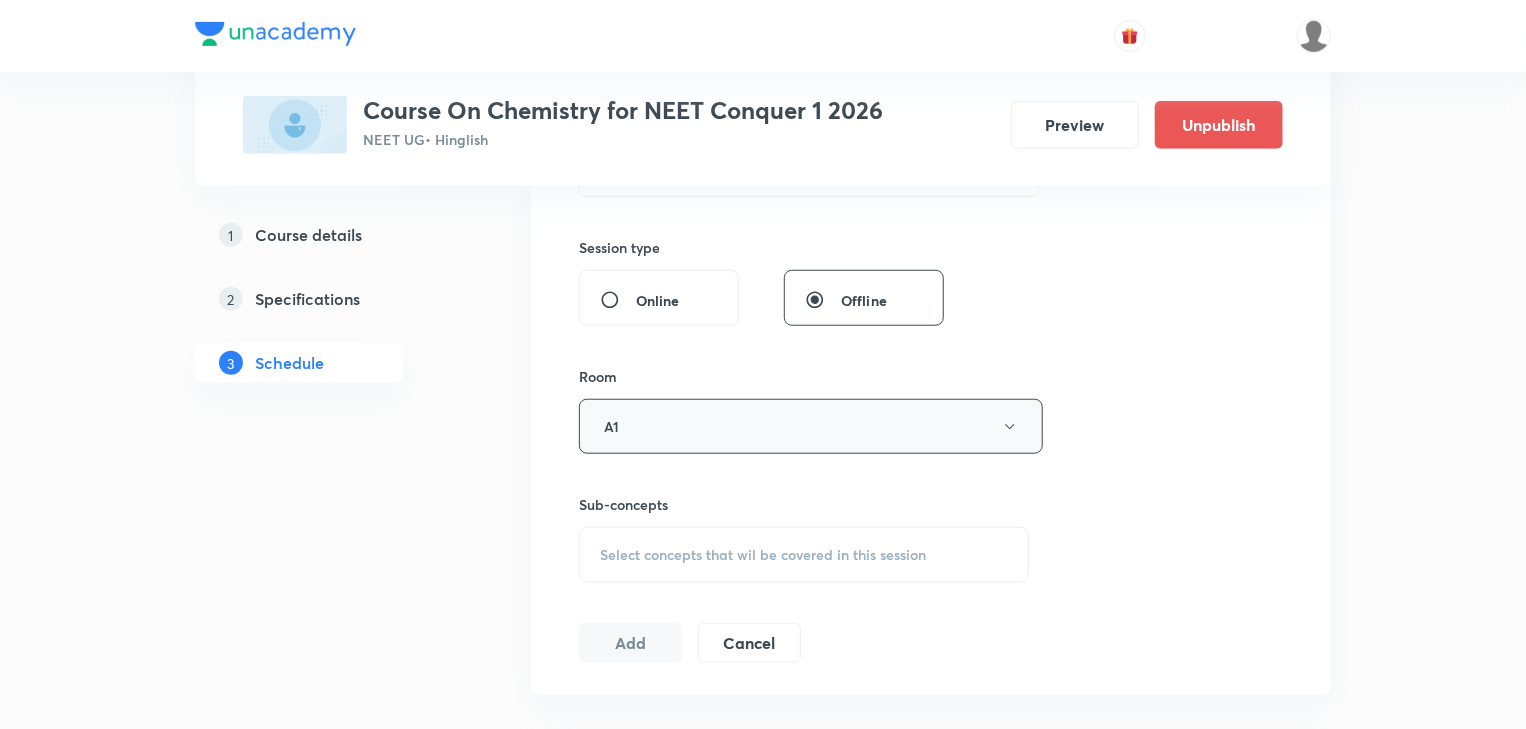 scroll, scrollTop: 800, scrollLeft: 0, axis: vertical 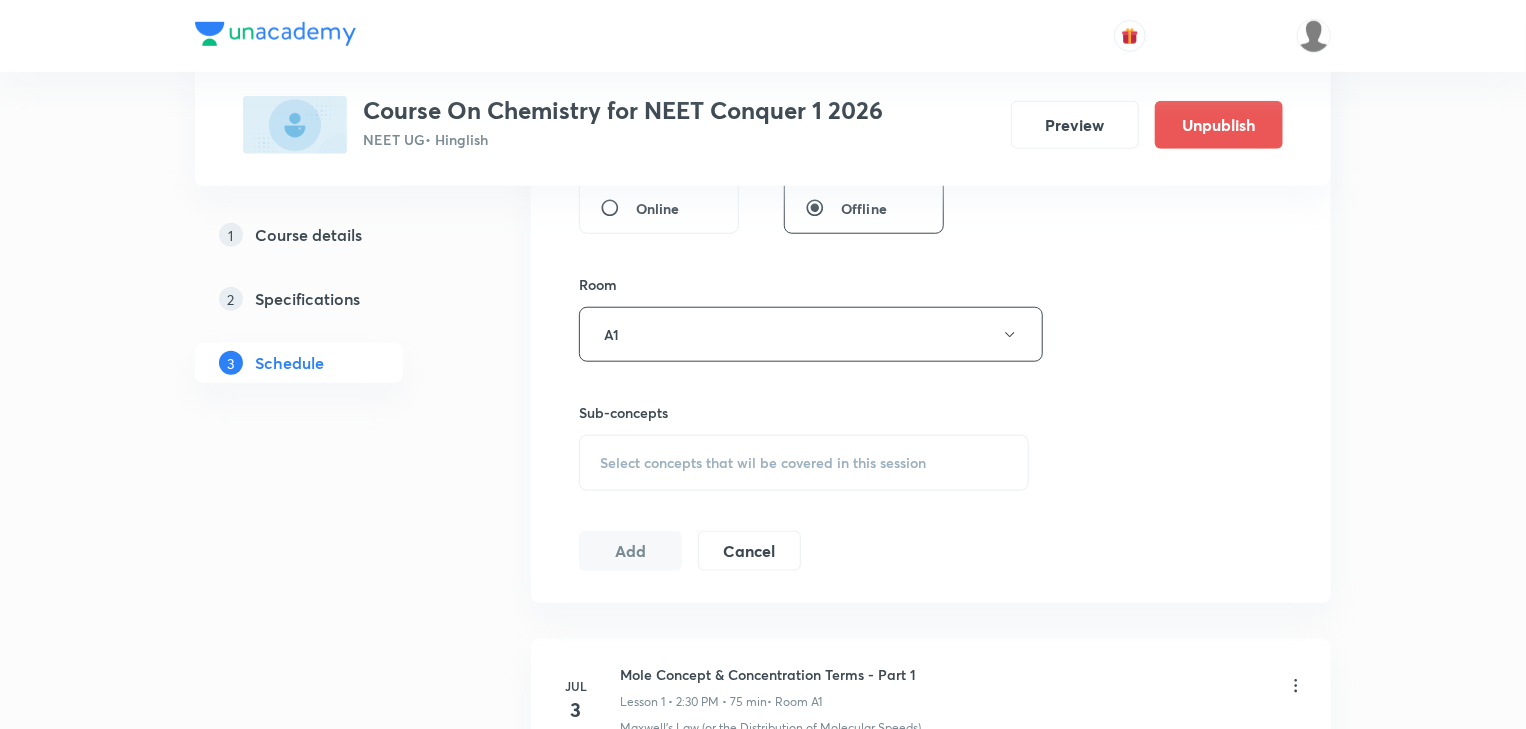 click on "Select concepts that wil be covered in this session" at bounding box center (763, 463) 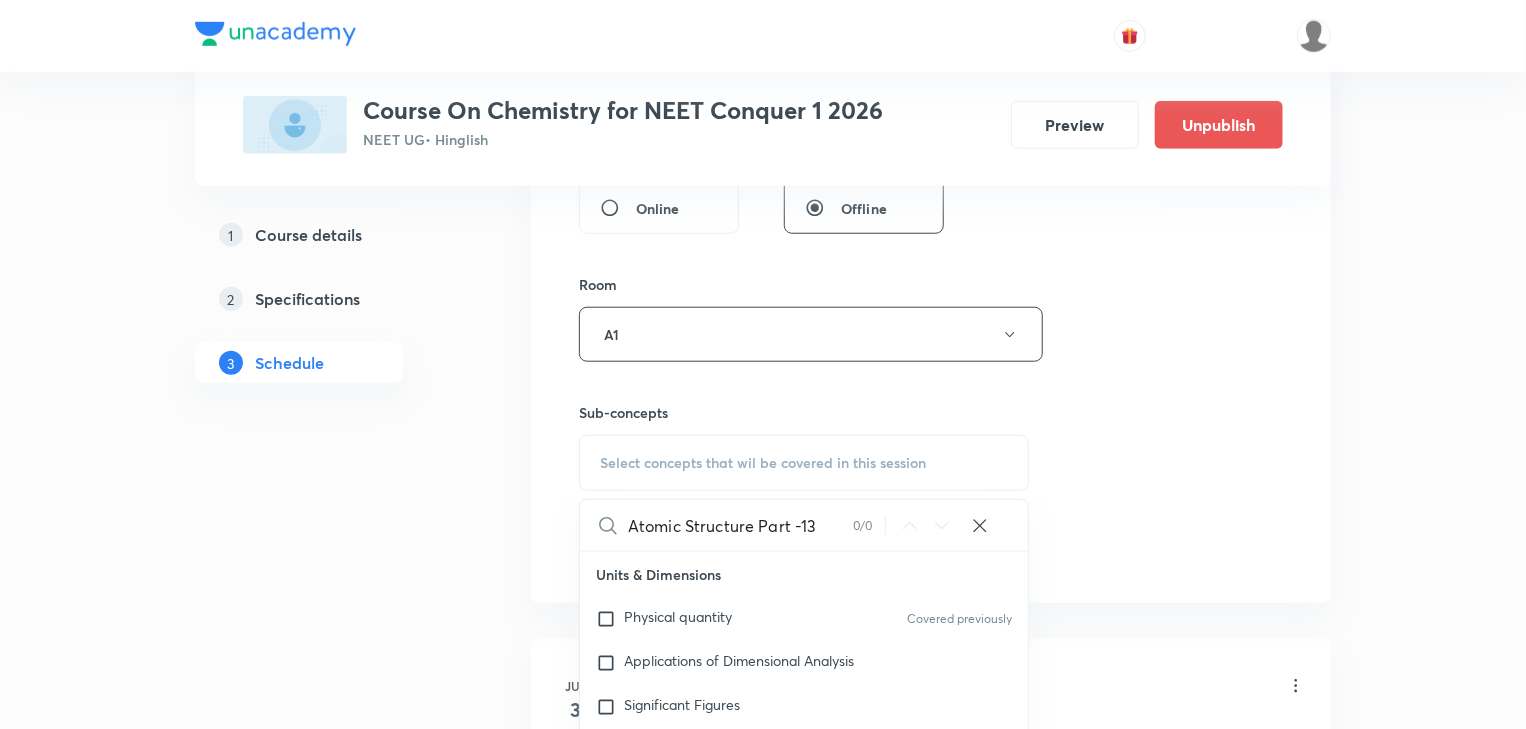 drag, startPoint x: 749, startPoint y: 524, endPoint x: 839, endPoint y: 528, distance: 90.088844 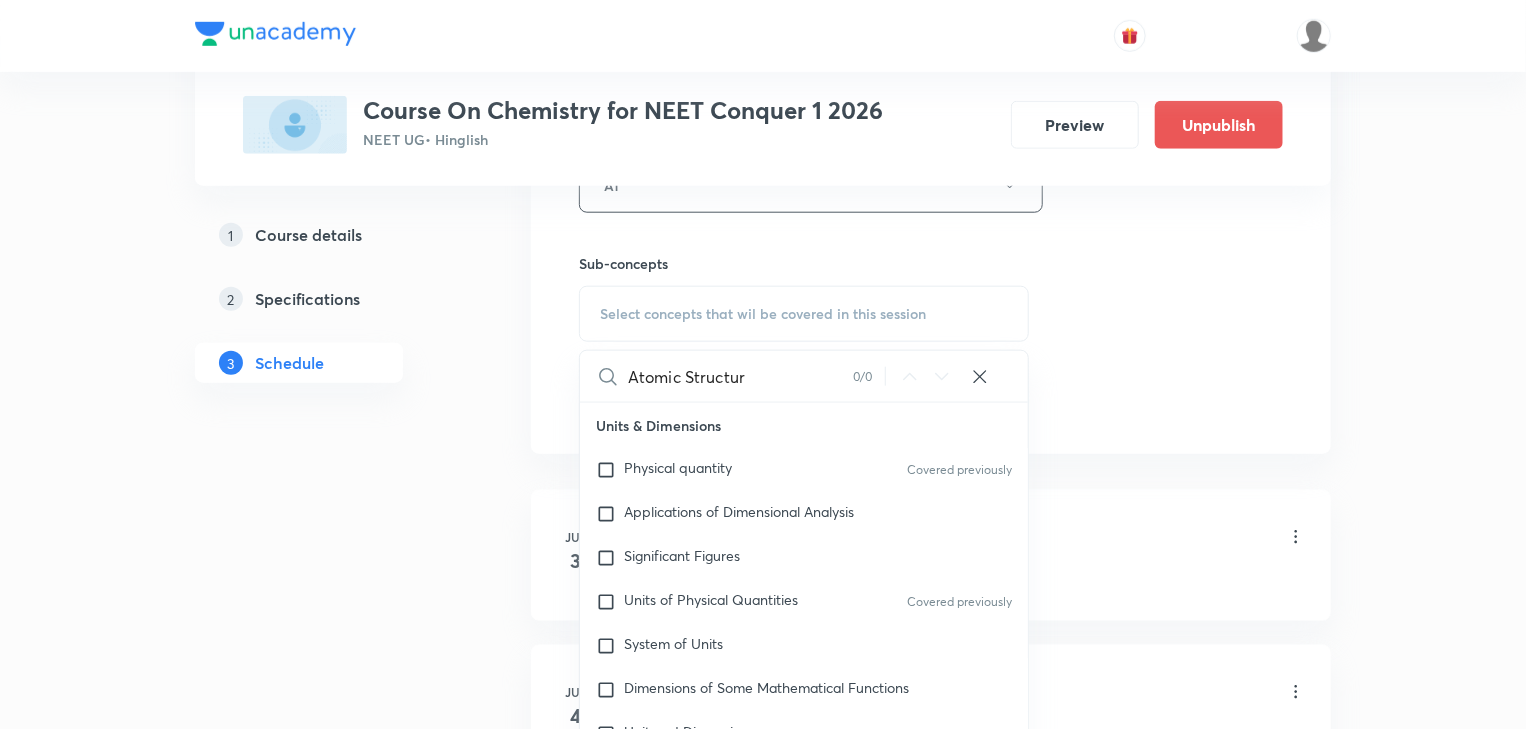 scroll, scrollTop: 960, scrollLeft: 0, axis: vertical 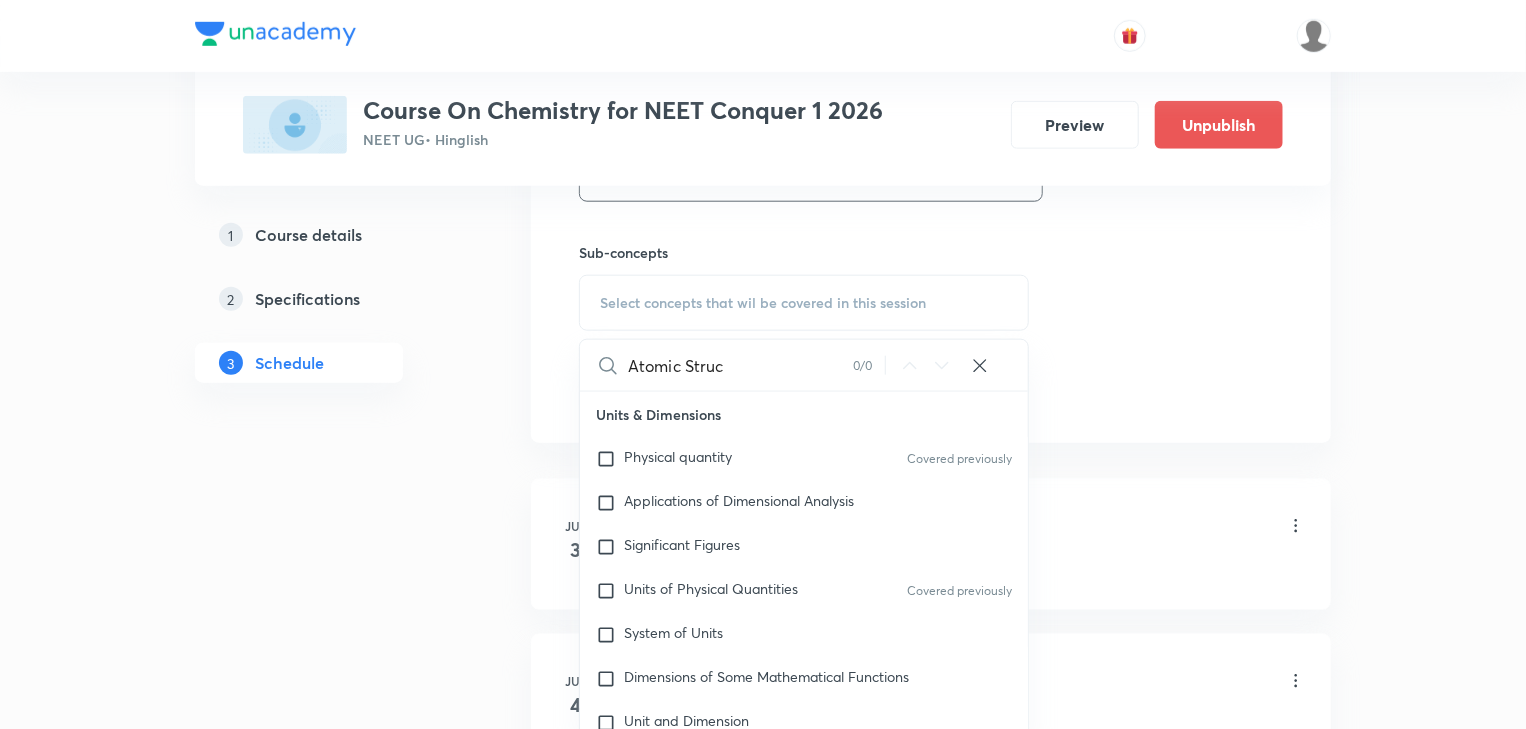 drag, startPoint x: 696, startPoint y: 372, endPoint x: 771, endPoint y: 367, distance: 75.16648 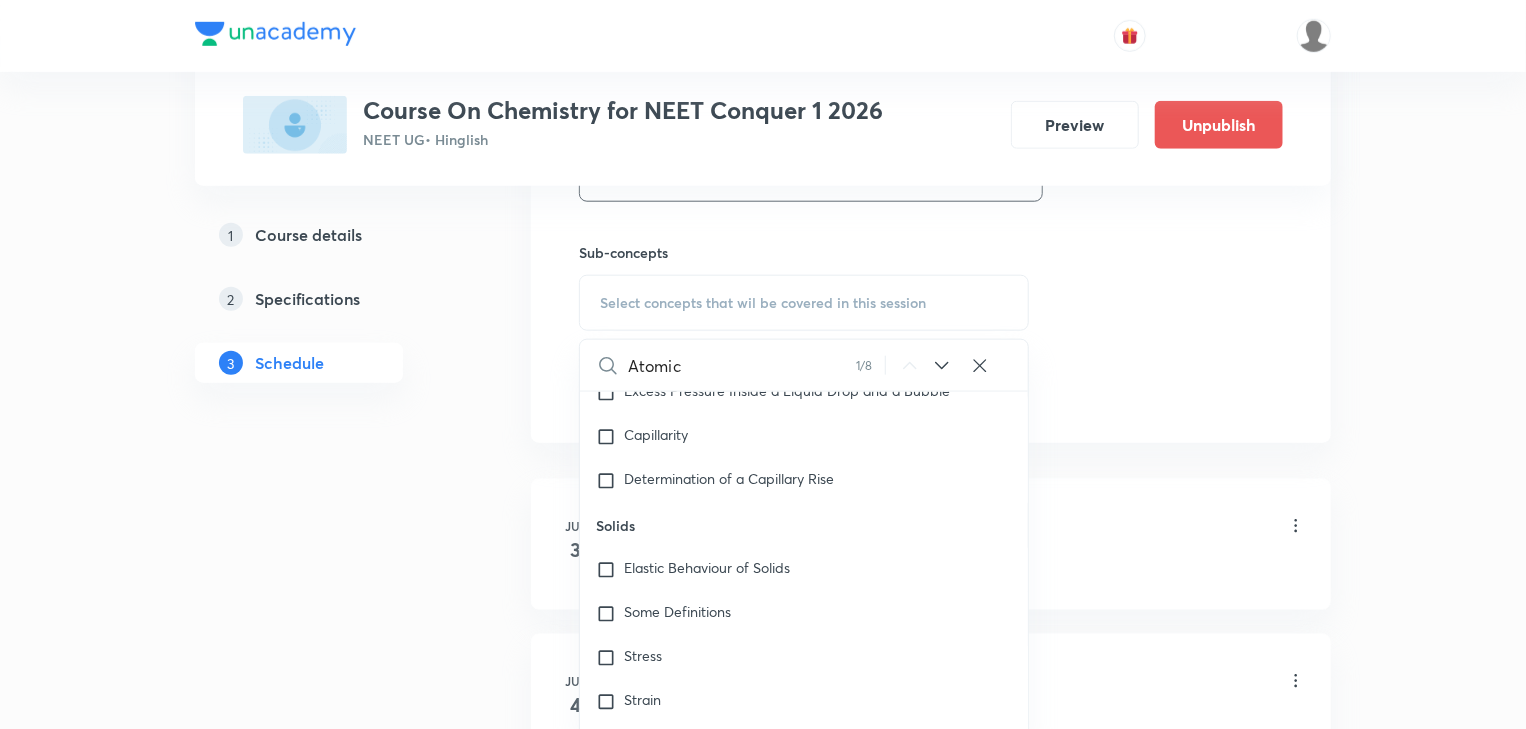 scroll, scrollTop: 12282, scrollLeft: 0, axis: vertical 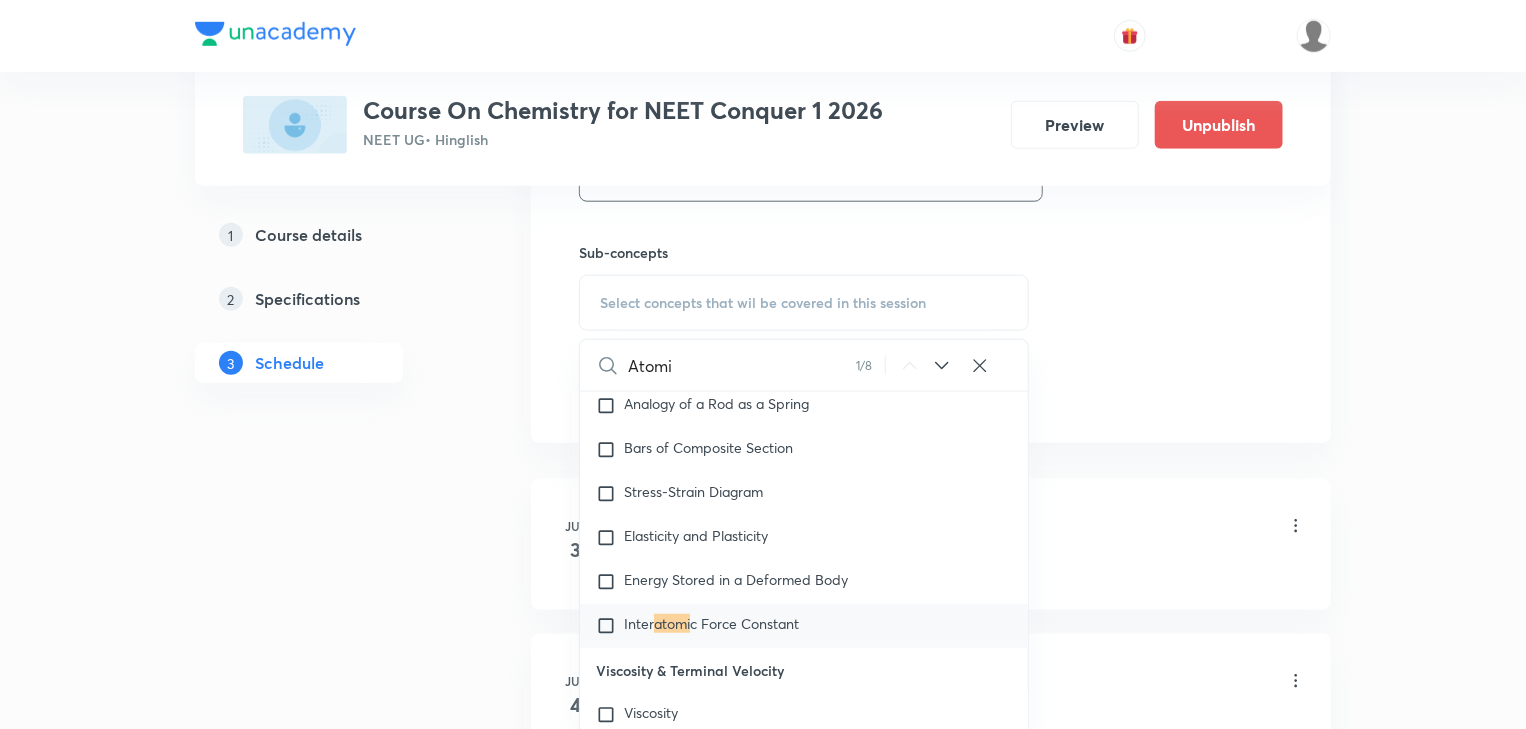 type on "Atomi" 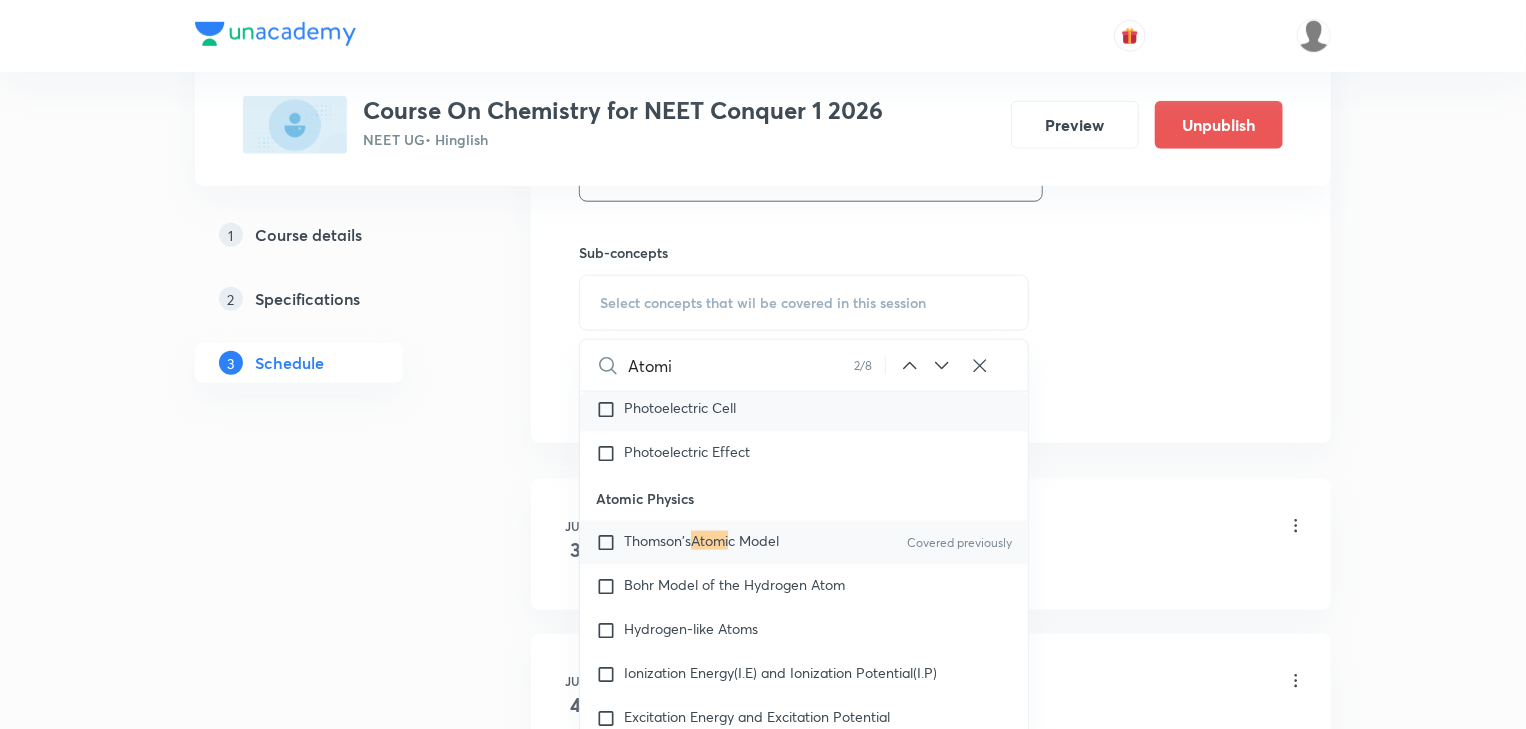 scroll, scrollTop: 24410, scrollLeft: 0, axis: vertical 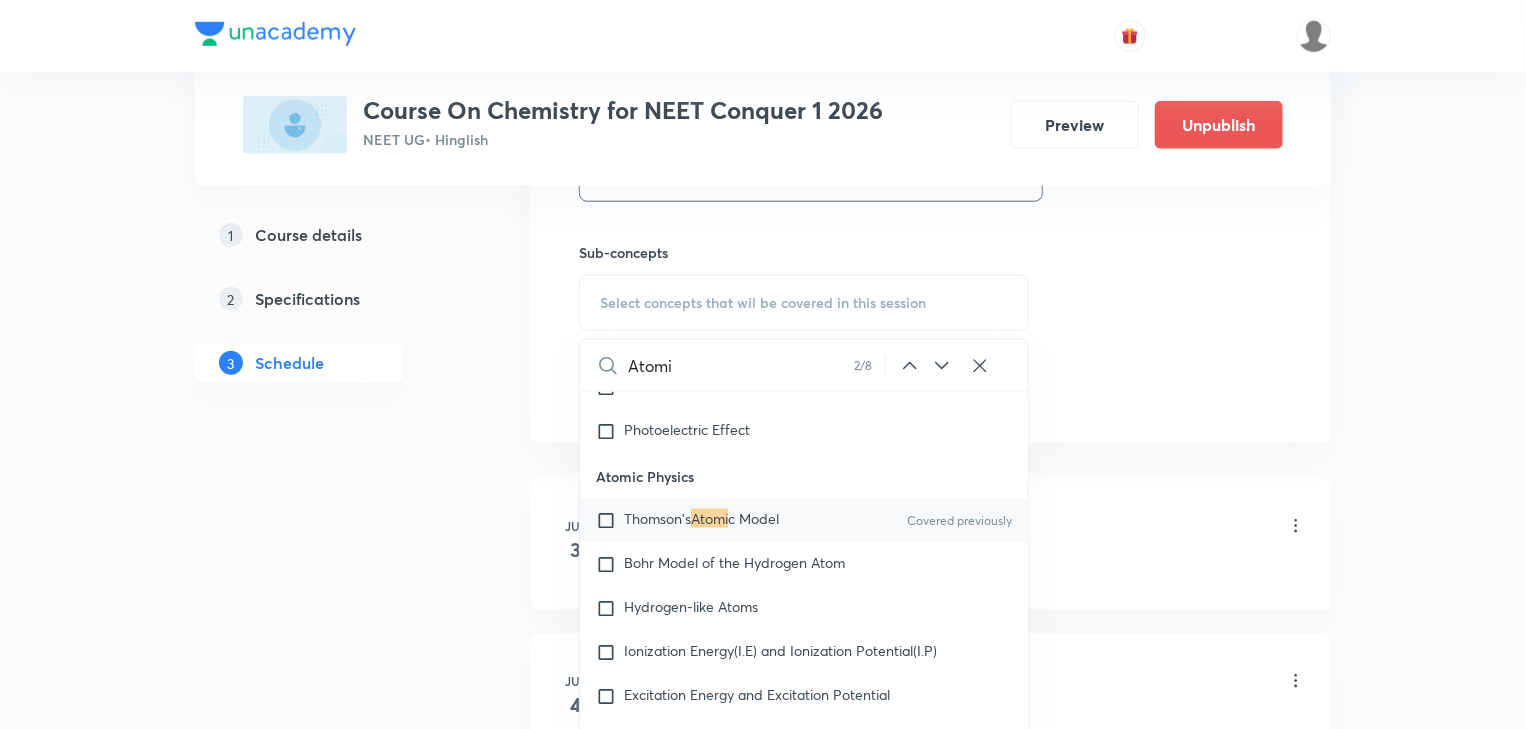 click 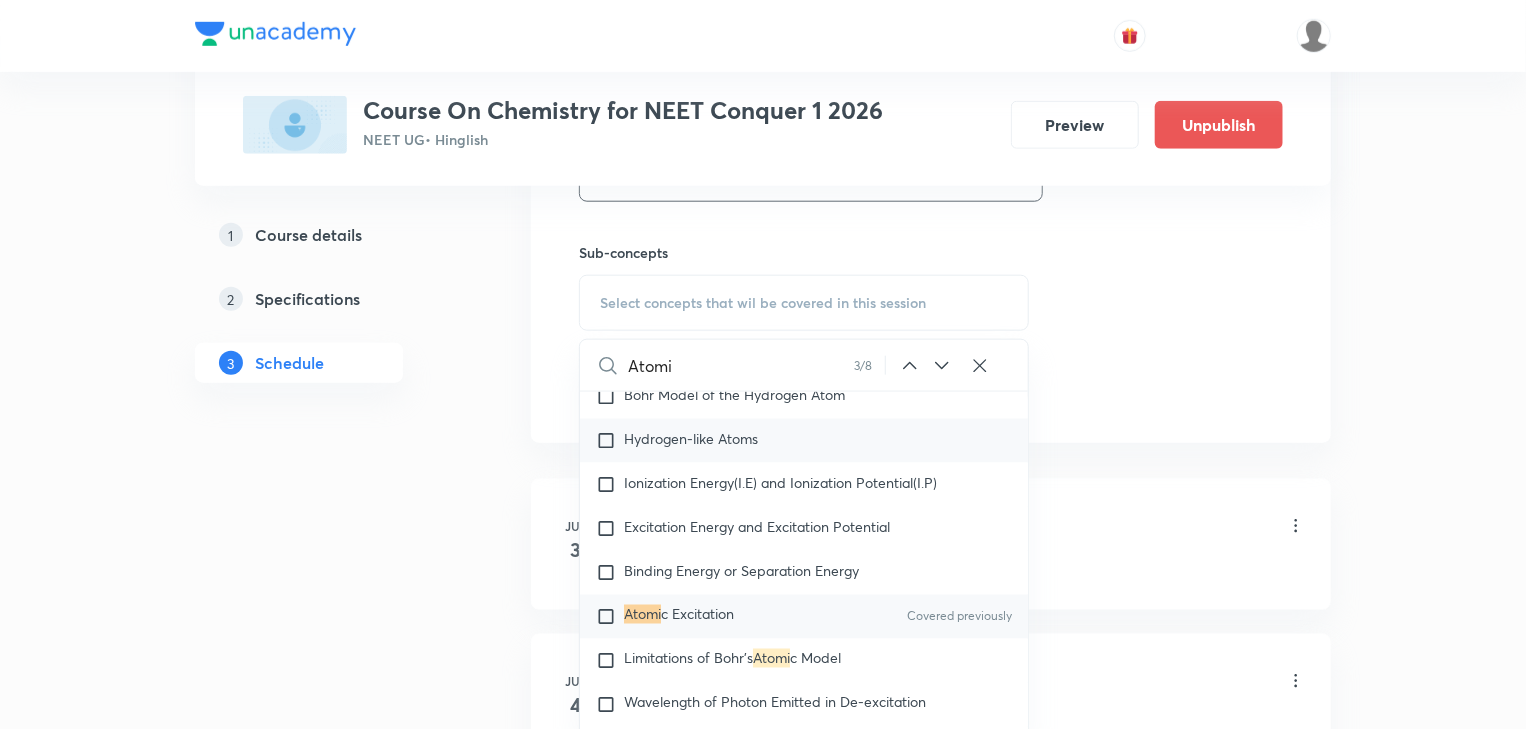 scroll, scrollTop: 24594, scrollLeft: 0, axis: vertical 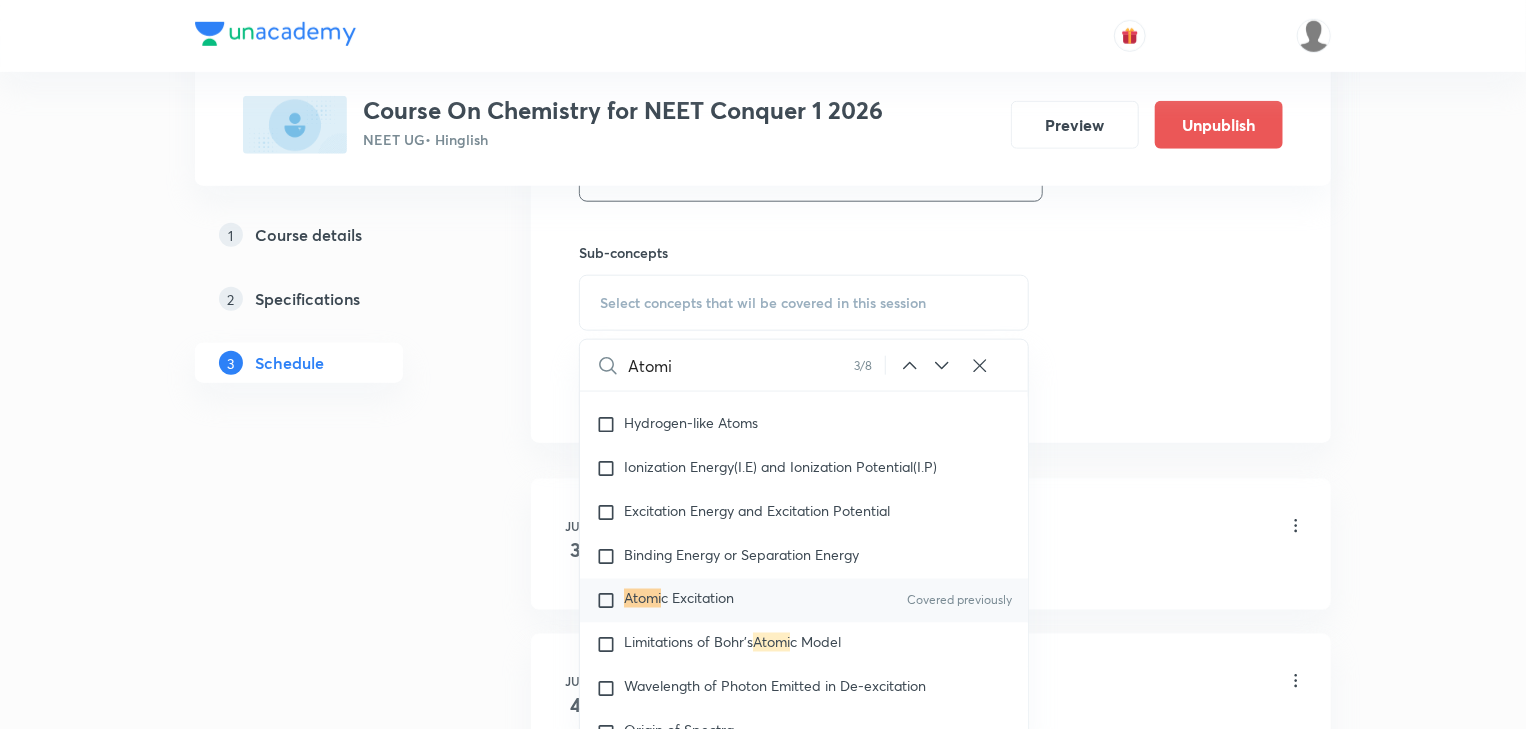 click on "c Excitation" at bounding box center (697, 598) 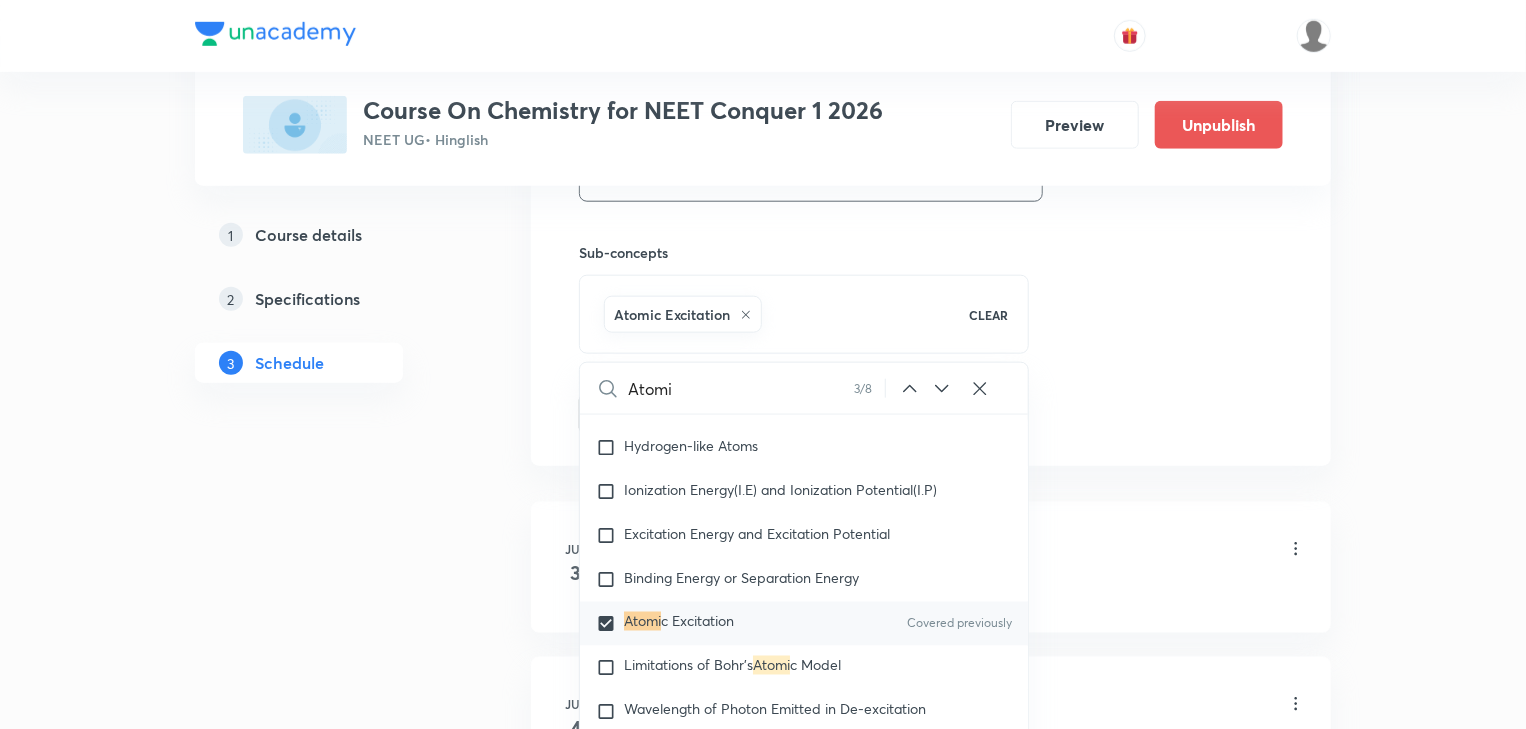 click on "Session  22 Live class Session title 25/99 Atomic Structure Part -13 ​ Schedule for Aug 6, 2025, 4:30 PM ​ Duration (in minutes) 45 ​   Session type Online Offline Room A1 Sub-concepts Atomic Excitation  CLEAR Atomi 3 / 8 ​ Units & Dimensions Physical quantity Covered previously Applications of Dimensional Analysis Significant Figures Units of Physical Quantities Covered previously System of Units Dimensions of Some Mathematical Functions Unit and Dimension Product of Two Vectors Subtraction of Vectors Cross Product Least Count Analysis Errors of Measurement Vernier Callipers Screw Gauge Zero Error Basic Mathematics Elementary Algebra Elementary Trigonometry Basic Coordinate Geometry Functions Differentiation Integral of a Function Use of Differentiation & Integration in One Dimensional Motion Derivatives of Equations of Motion by Calculus Basic Mathematics Laboratory Experiments Laboratory Experiments Basics & Laboratory Representation of Vector Addition of Vectors Components of a Vector Unit Vectors" at bounding box center (931, -47) 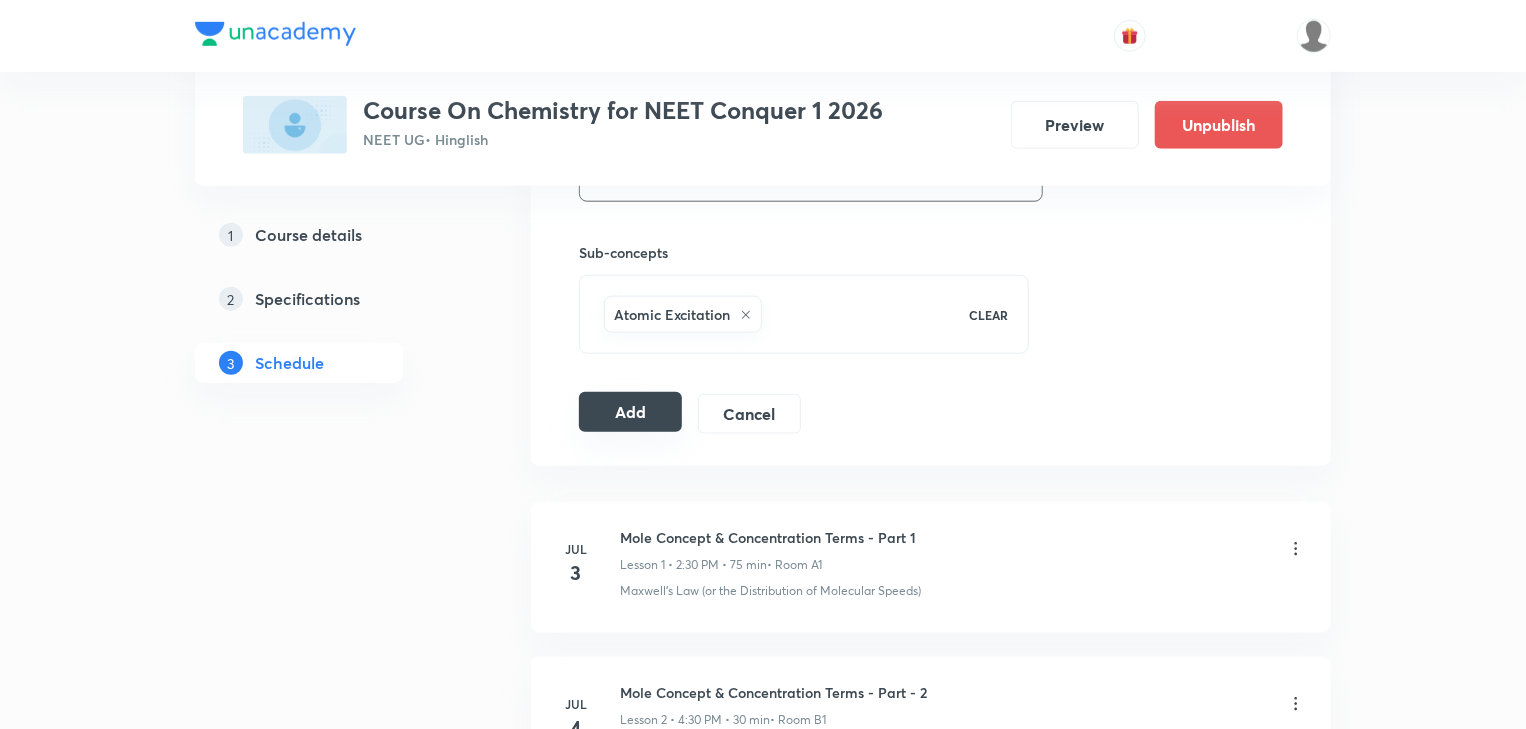 click on "Add" at bounding box center [630, 412] 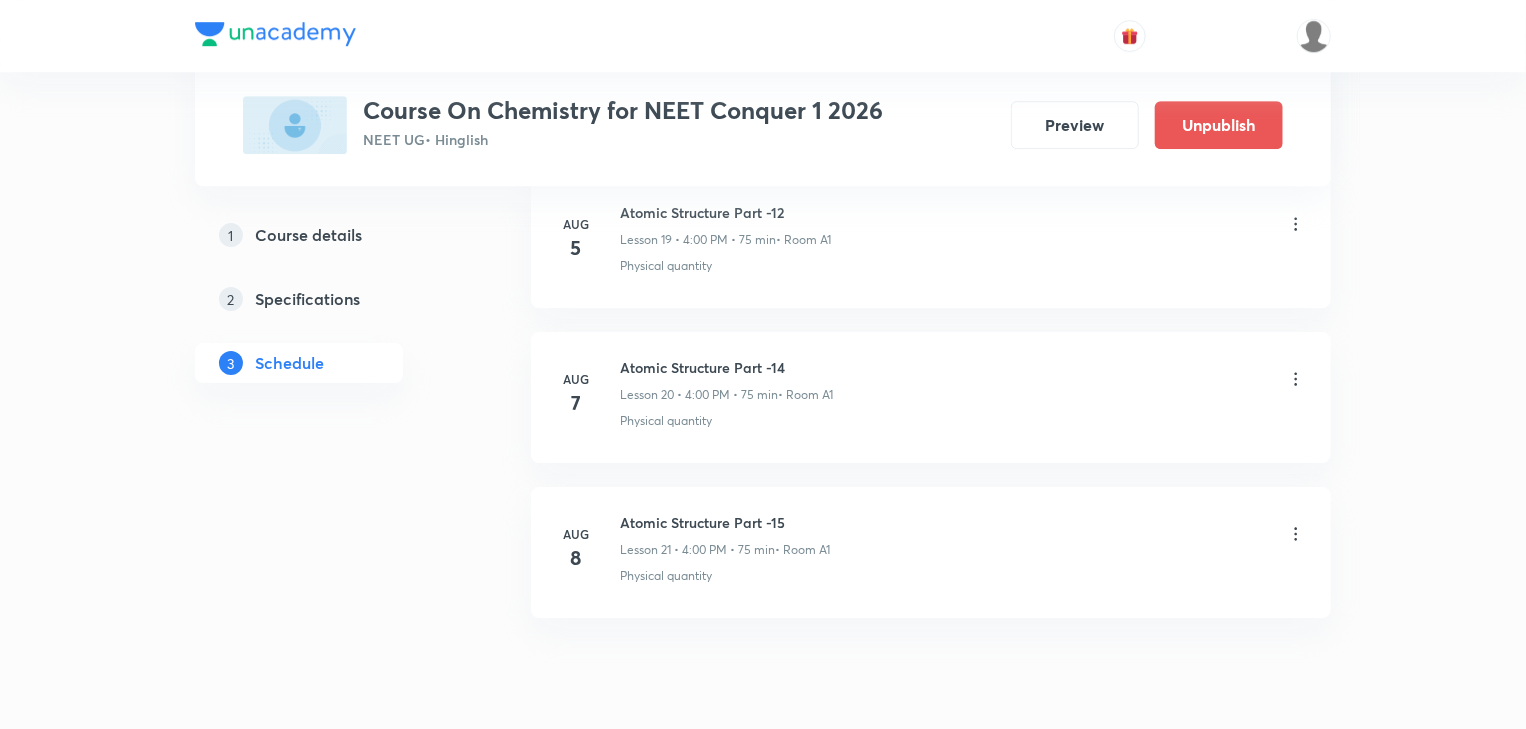 scroll, scrollTop: 3041, scrollLeft: 0, axis: vertical 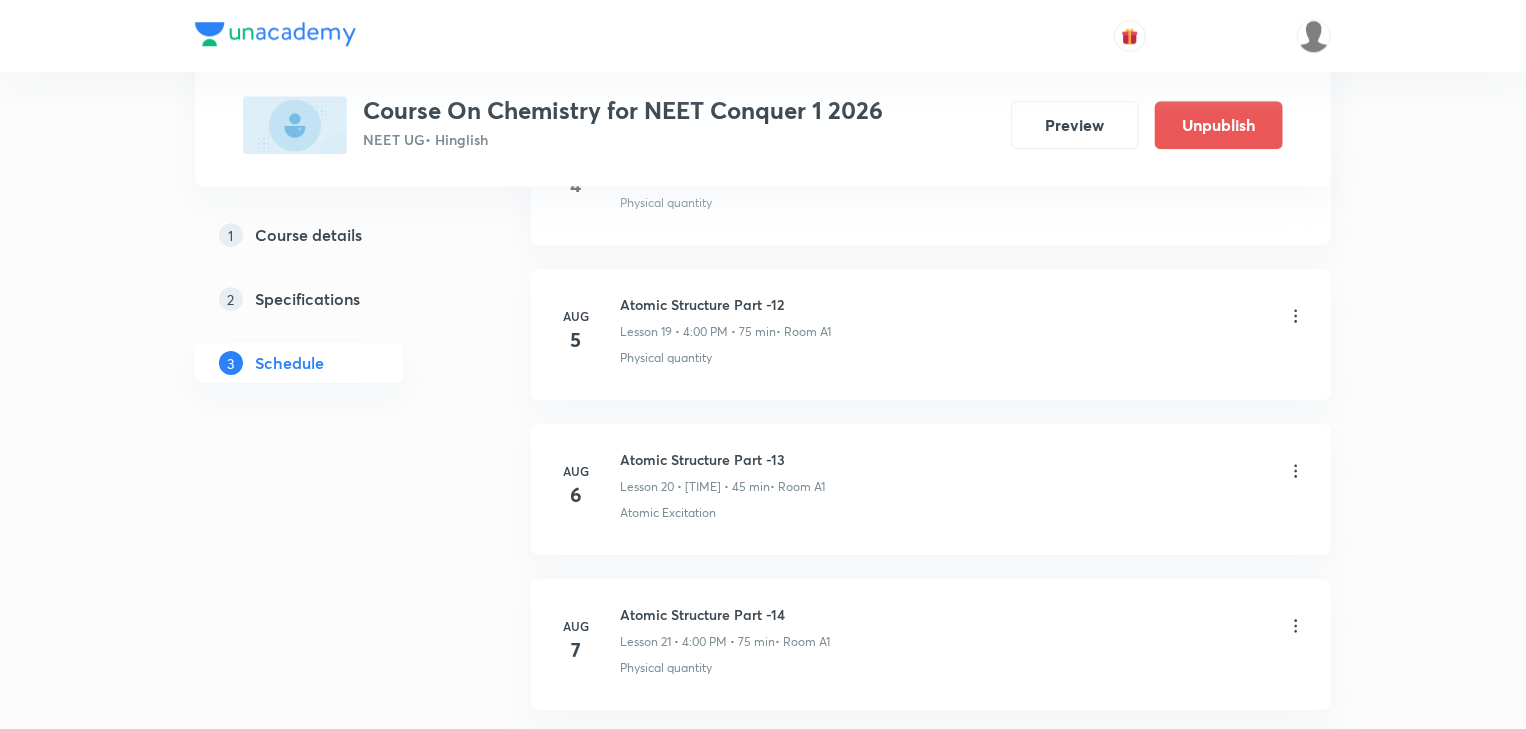click on "• Room A1" at bounding box center (803, 332) 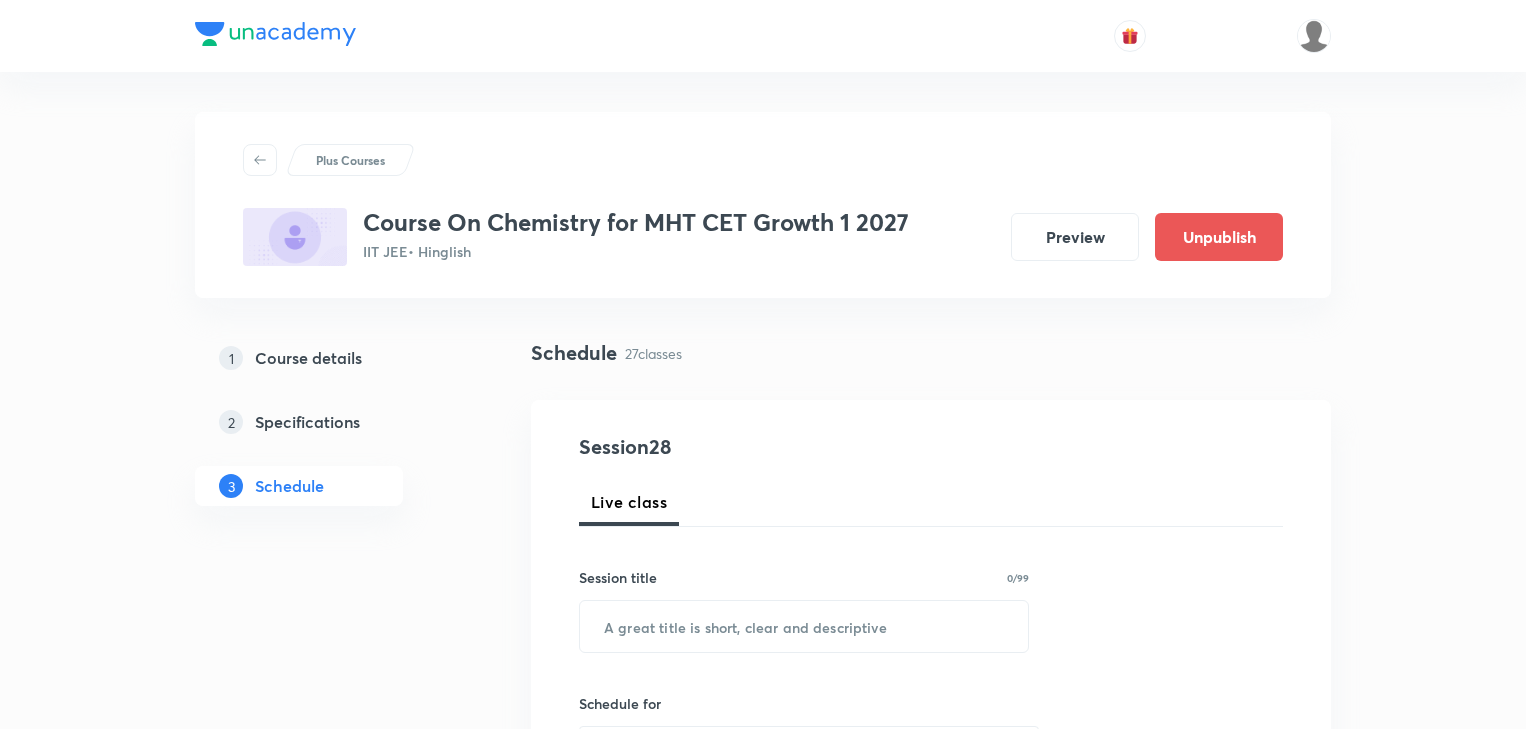 scroll, scrollTop: 4726, scrollLeft: 0, axis: vertical 